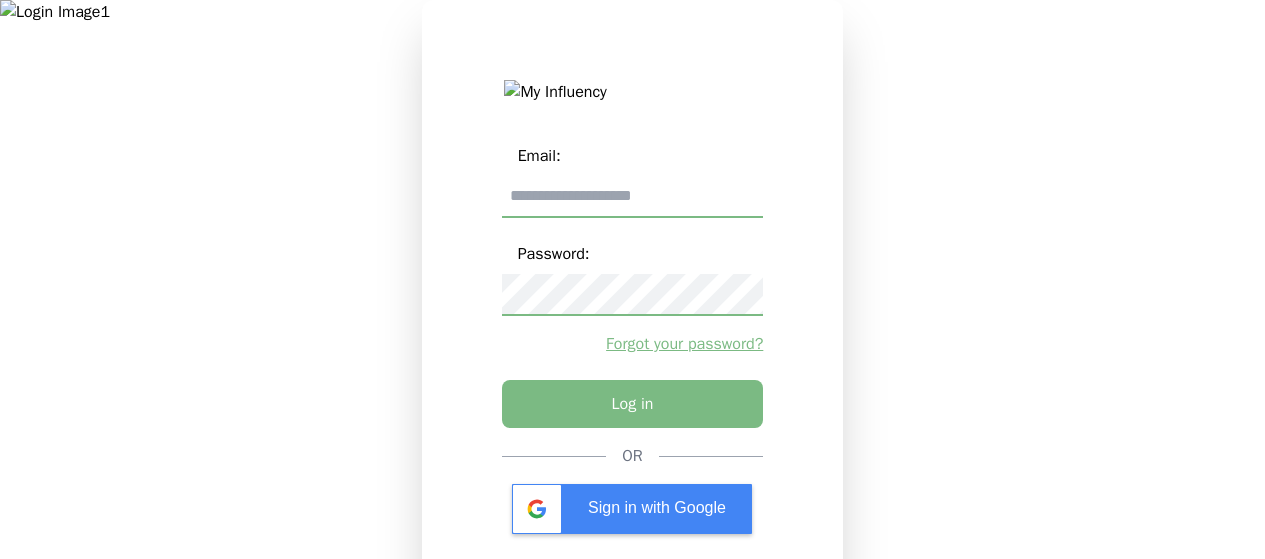 scroll, scrollTop: 0, scrollLeft: 0, axis: both 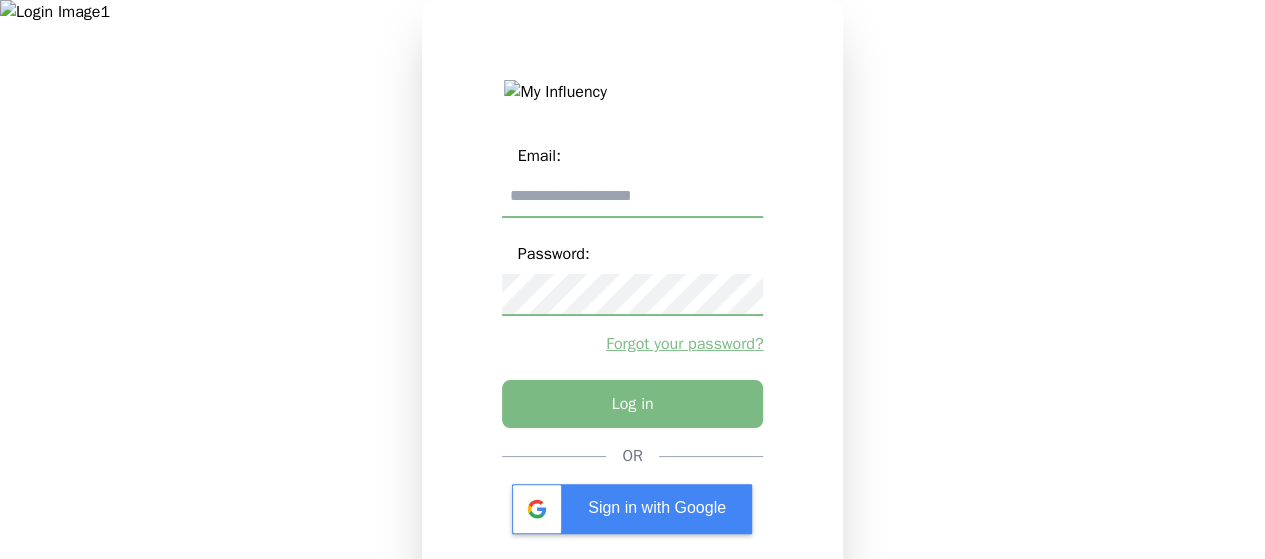 click at bounding box center [633, 197] 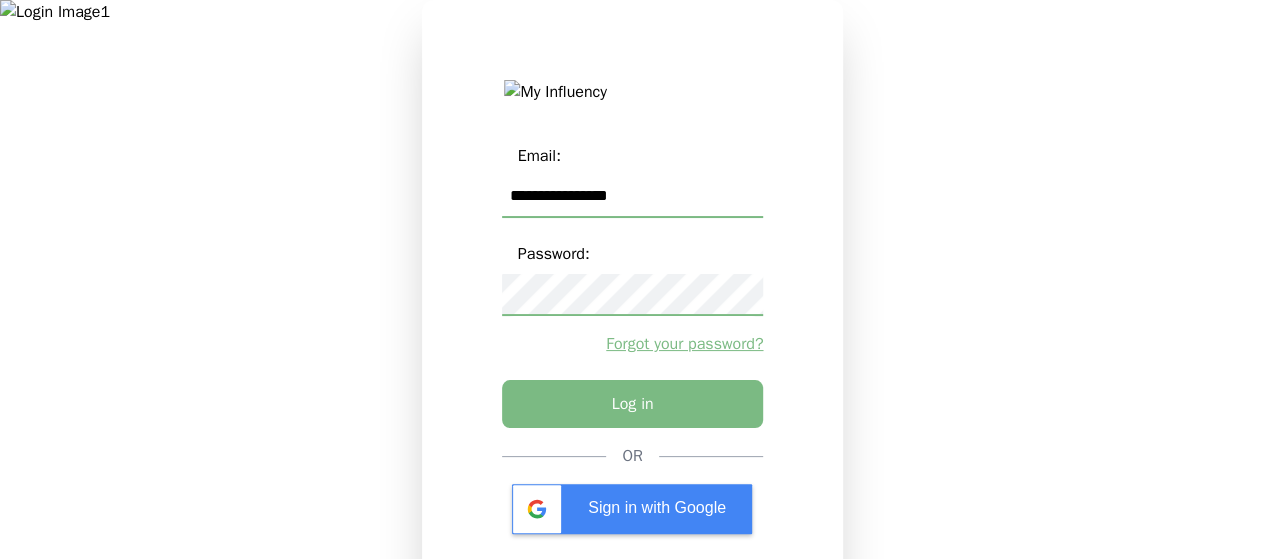 type on "**********" 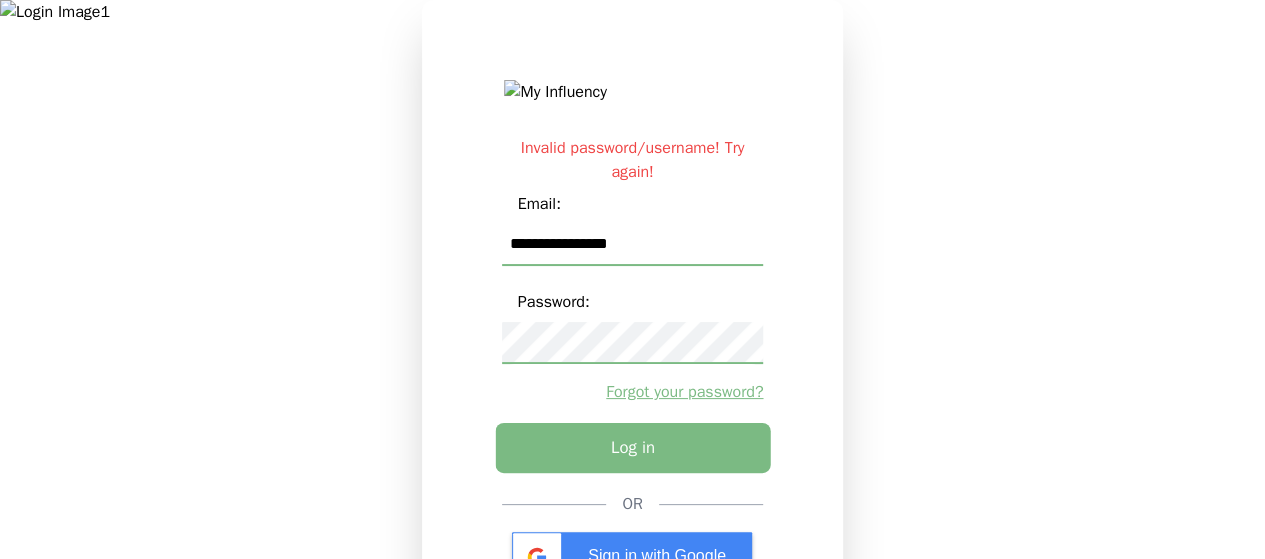 click on "Log in" at bounding box center [632, 448] 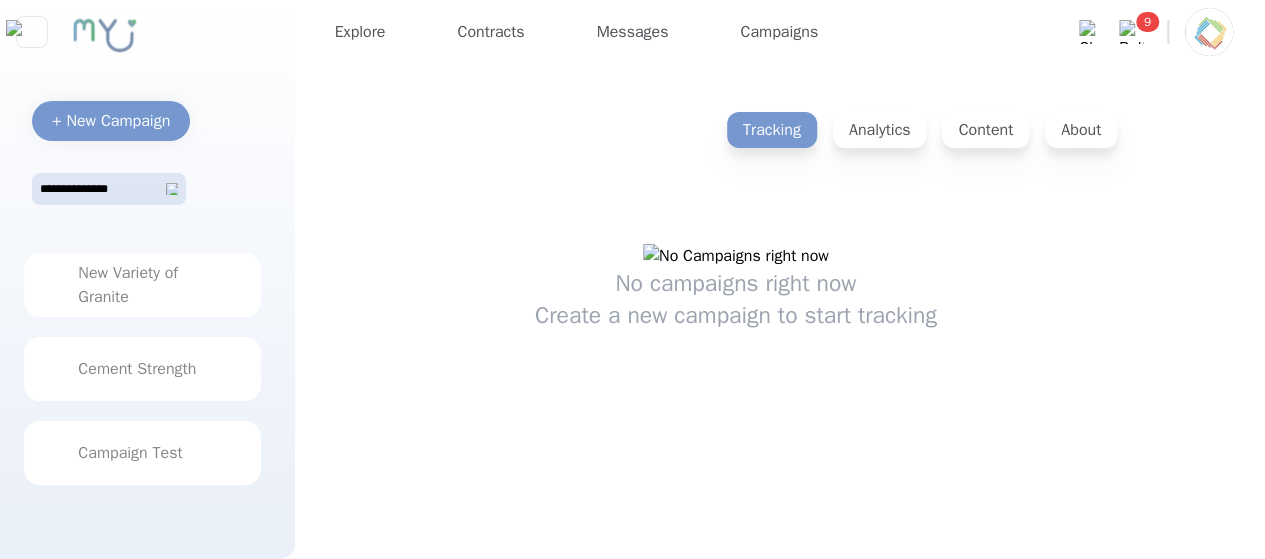 scroll, scrollTop: 89, scrollLeft: 0, axis: vertical 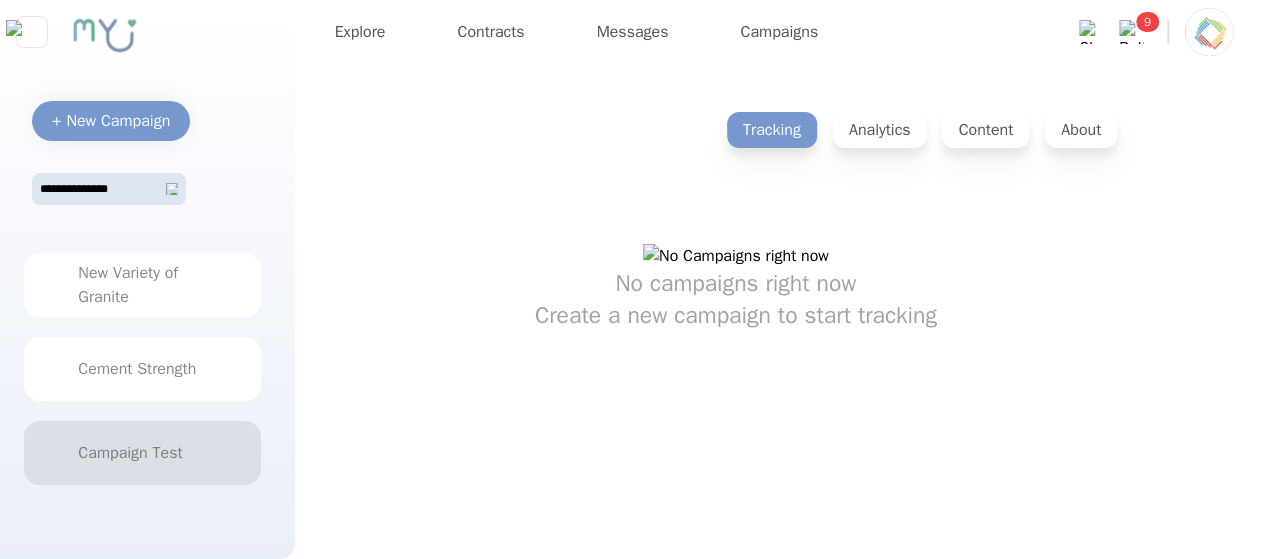 click on "Campaign Test" at bounding box center (142, 453) 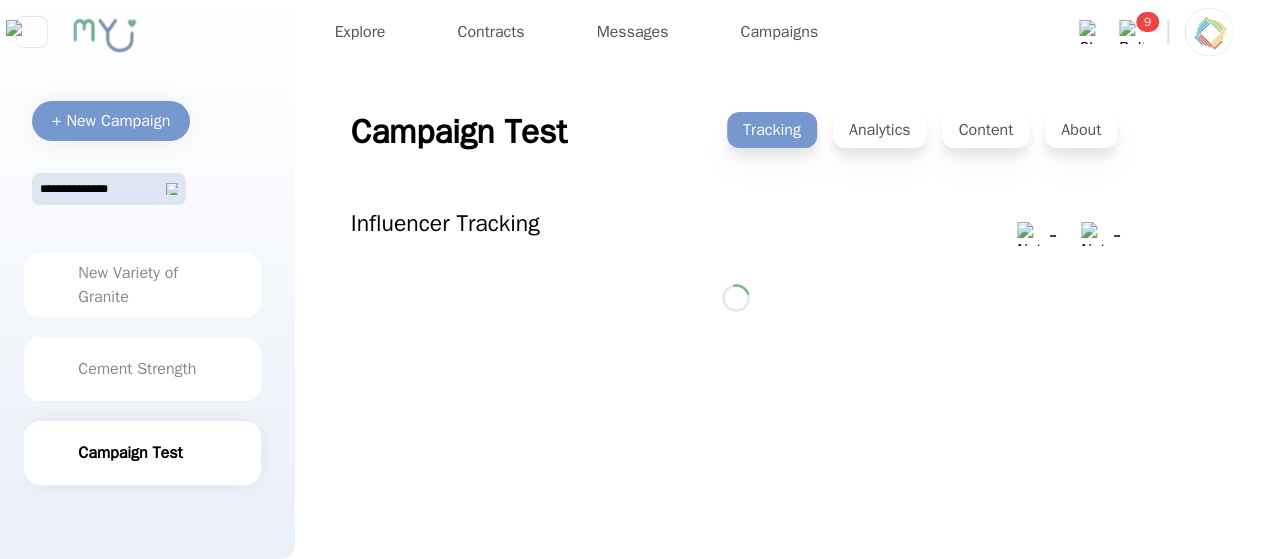 scroll, scrollTop: 0, scrollLeft: 0, axis: both 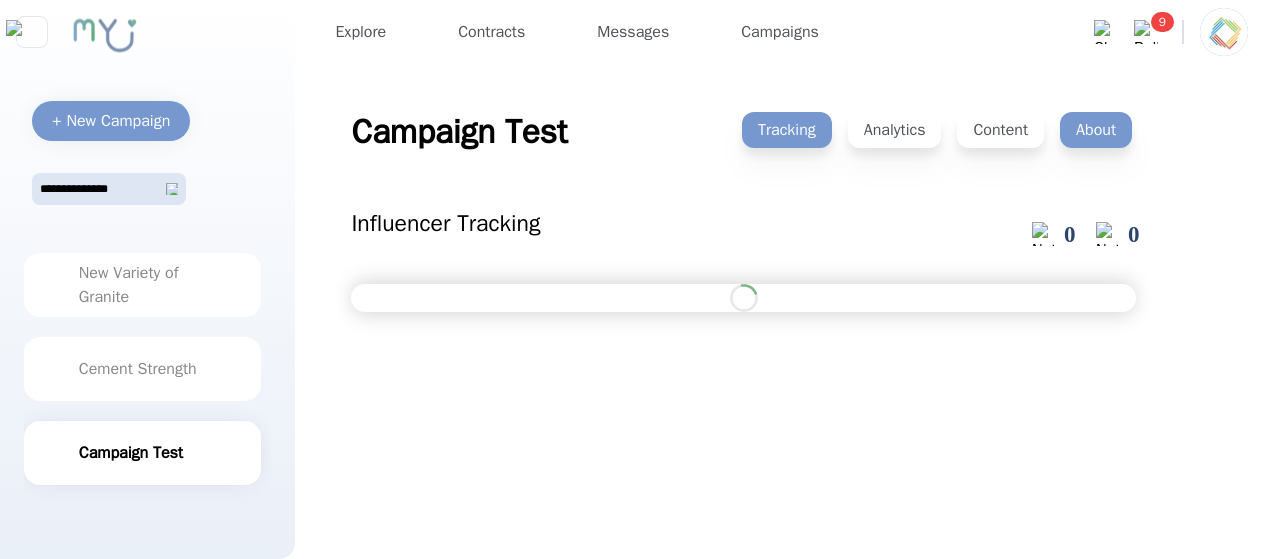click on "About" at bounding box center [1096, 130] 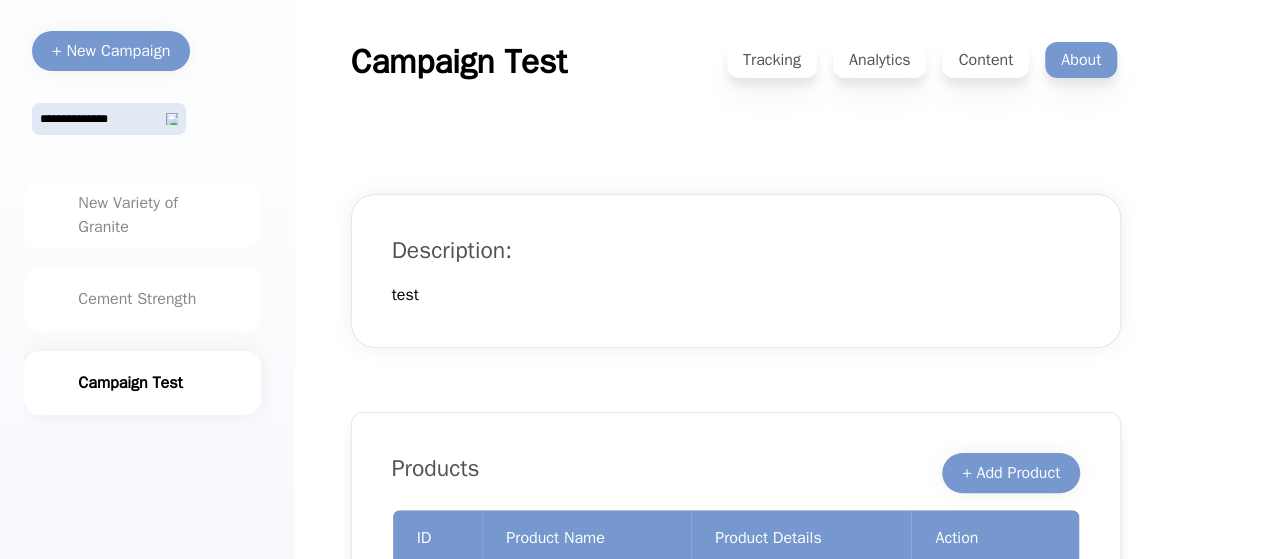 scroll, scrollTop: 0, scrollLeft: 0, axis: both 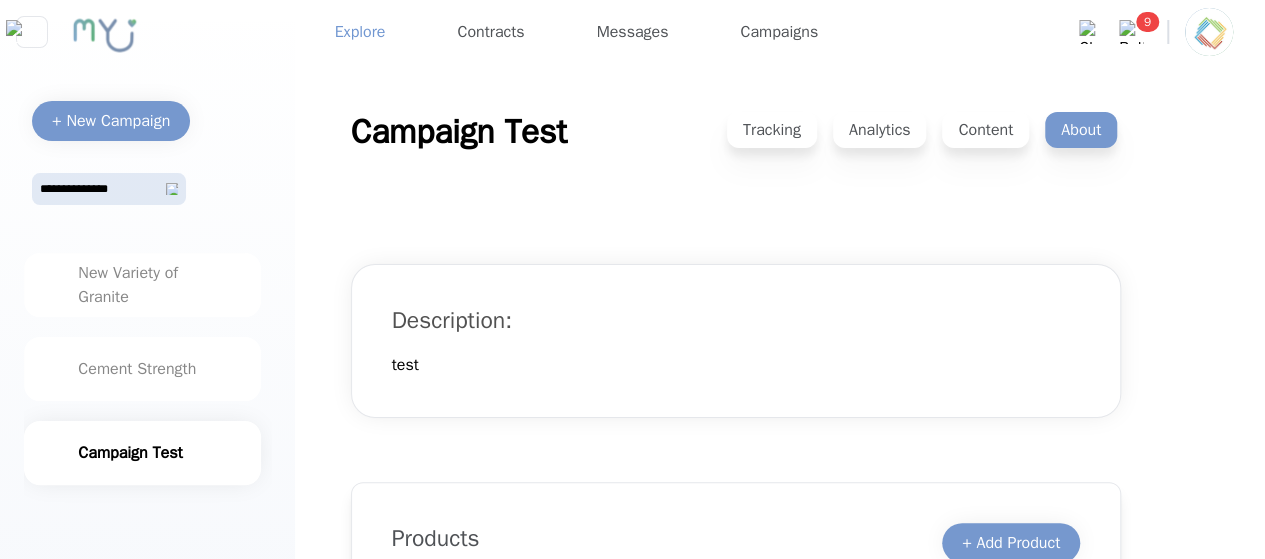 click on "Explore" at bounding box center [360, 32] 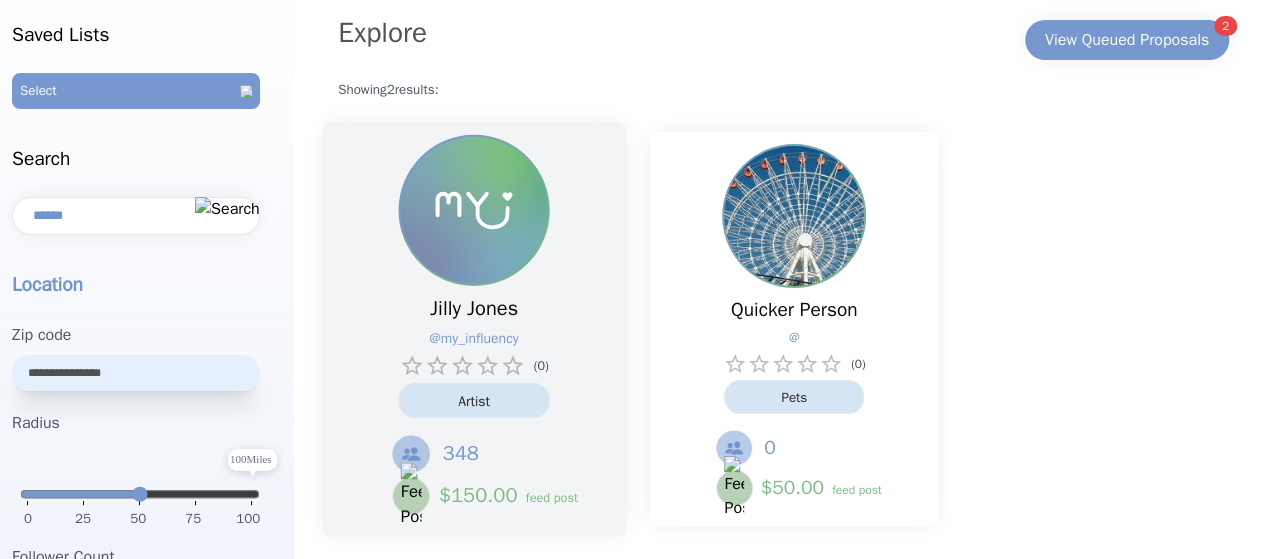scroll, scrollTop: 0, scrollLeft: 0, axis: both 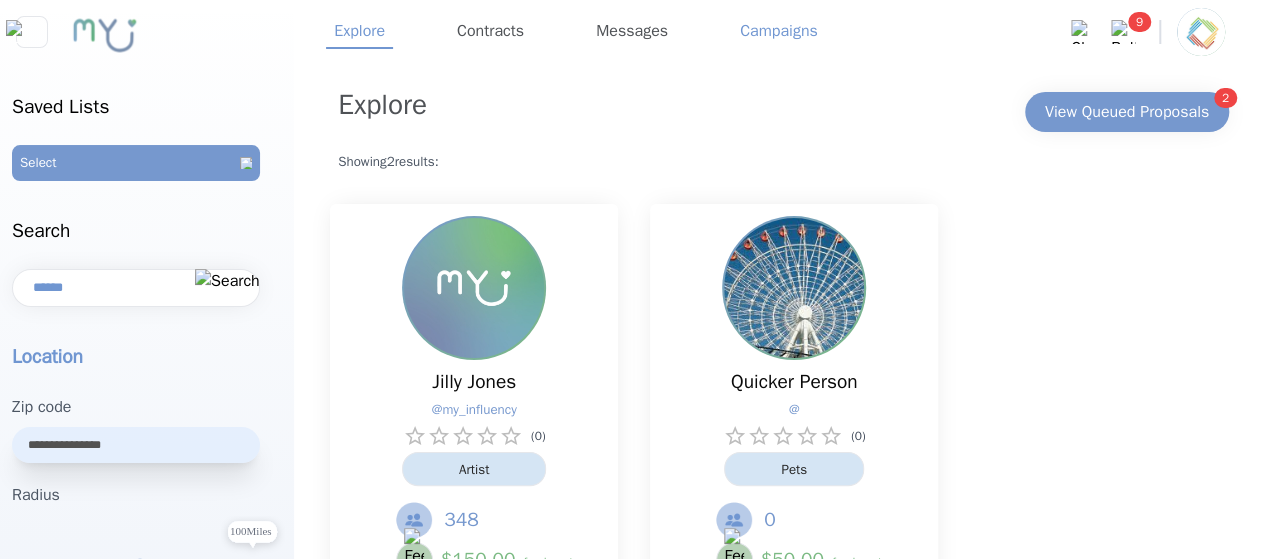 click on "Campaigns" at bounding box center (779, 32) 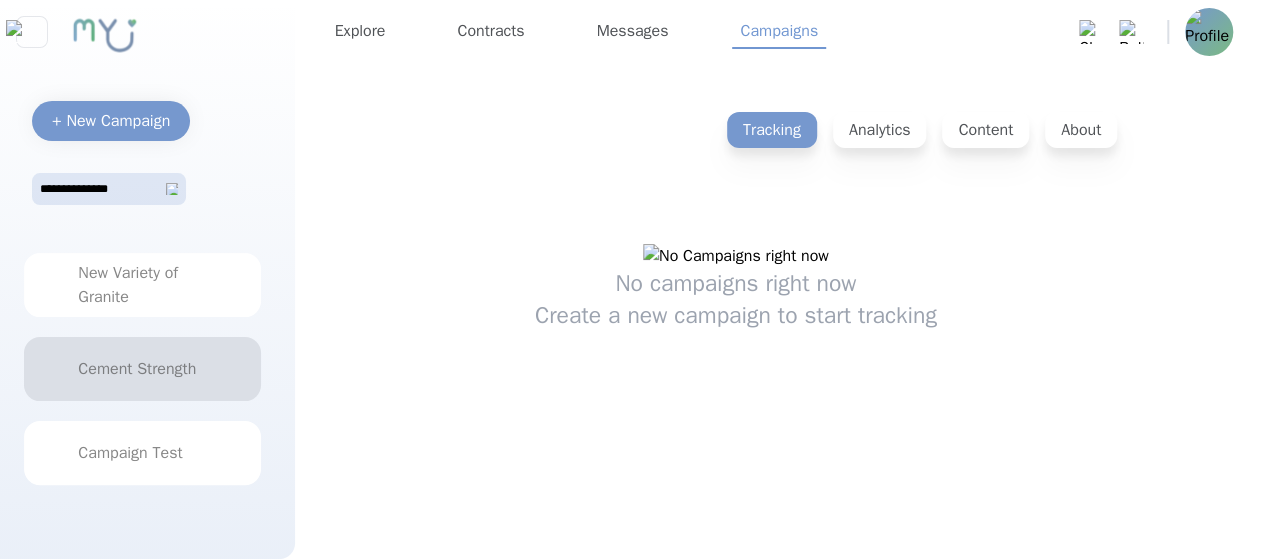 scroll, scrollTop: 94, scrollLeft: 0, axis: vertical 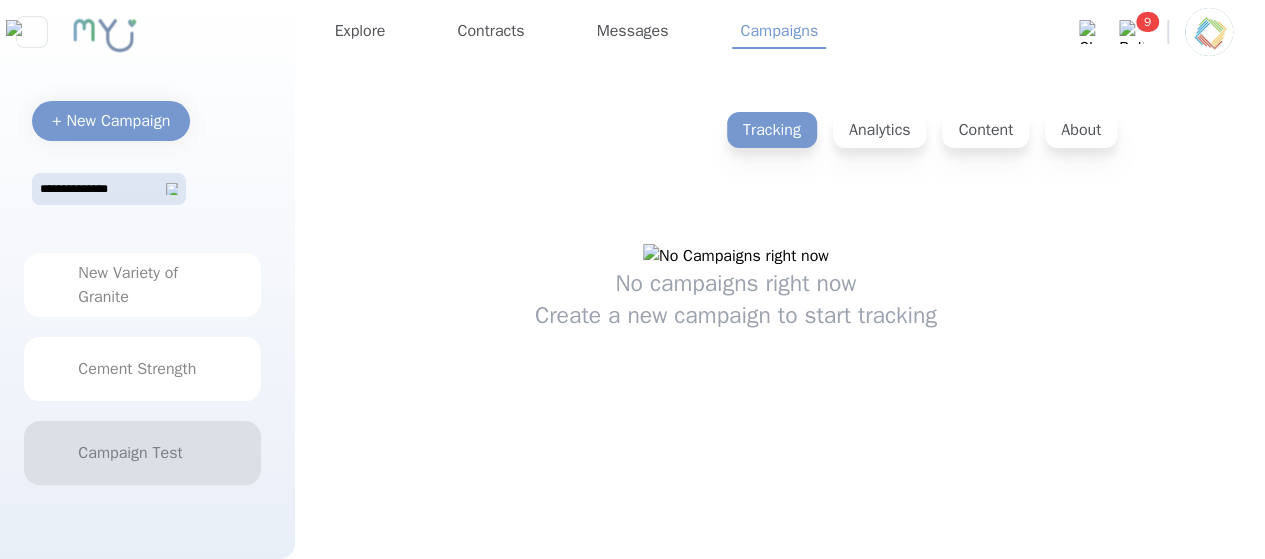 click on "Campaign Test" at bounding box center (142, 453) 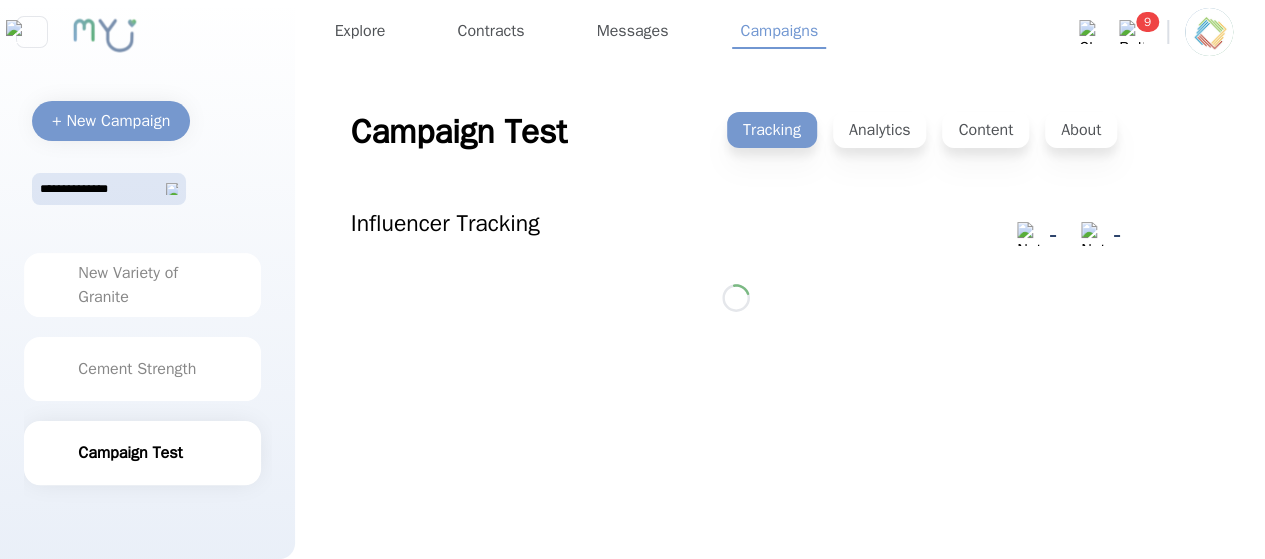 scroll, scrollTop: 0, scrollLeft: 0, axis: both 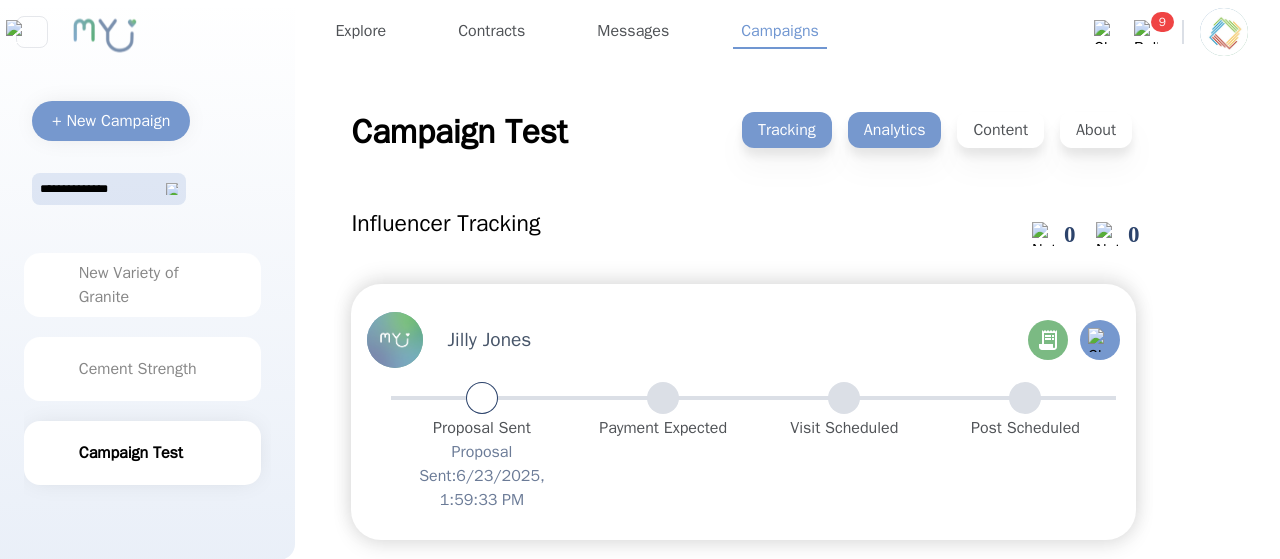 click on "Analytics" at bounding box center [895, 130] 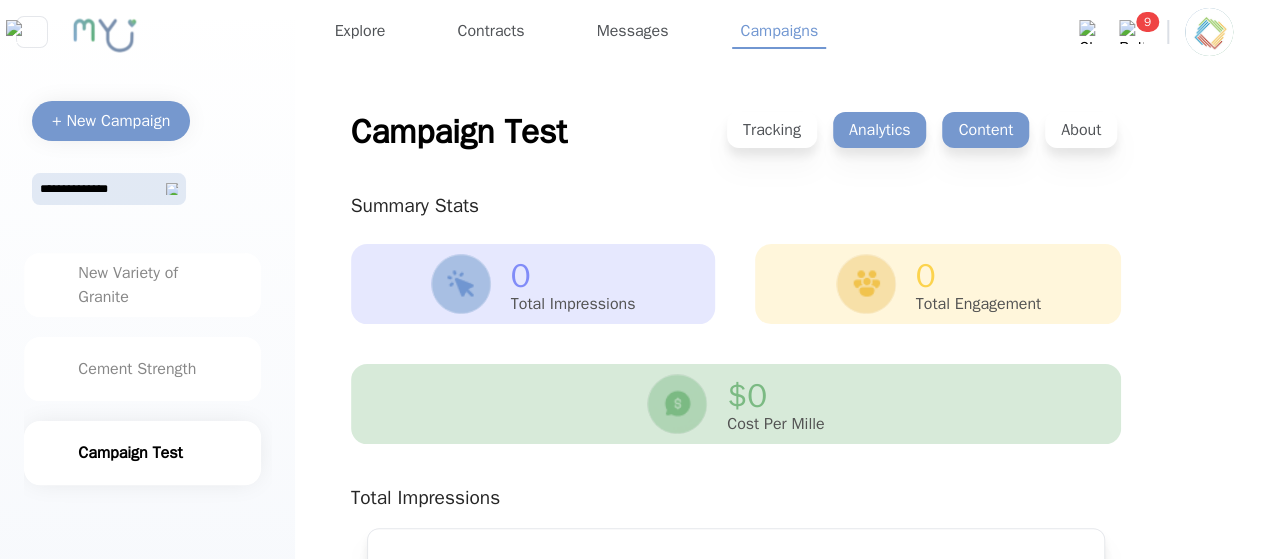 click on "Content" at bounding box center [985, 130] 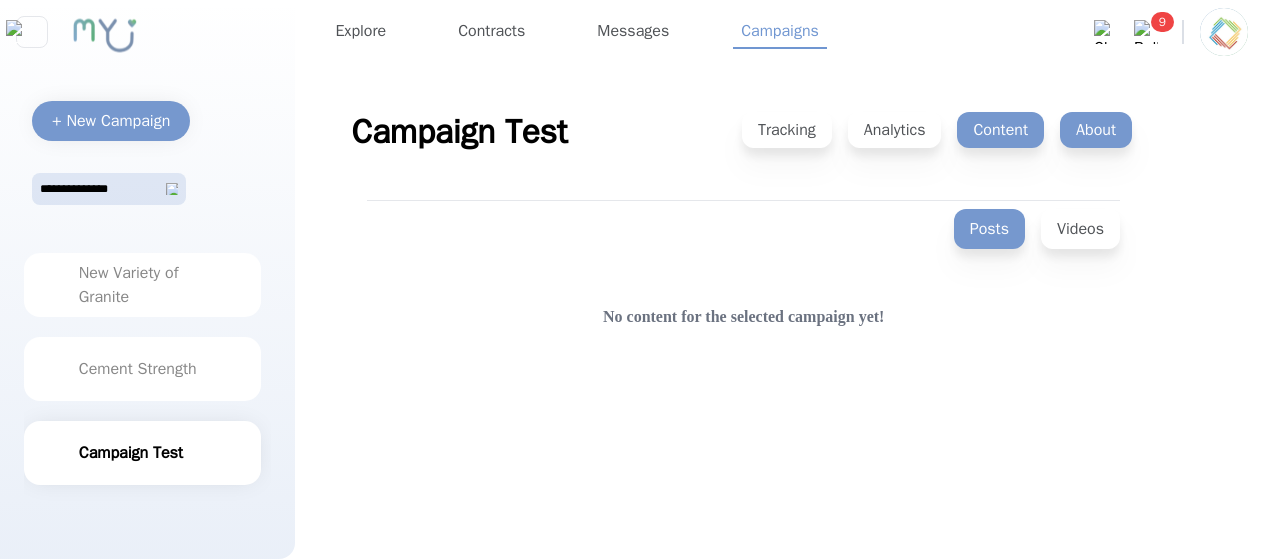 click on "About" at bounding box center [1096, 130] 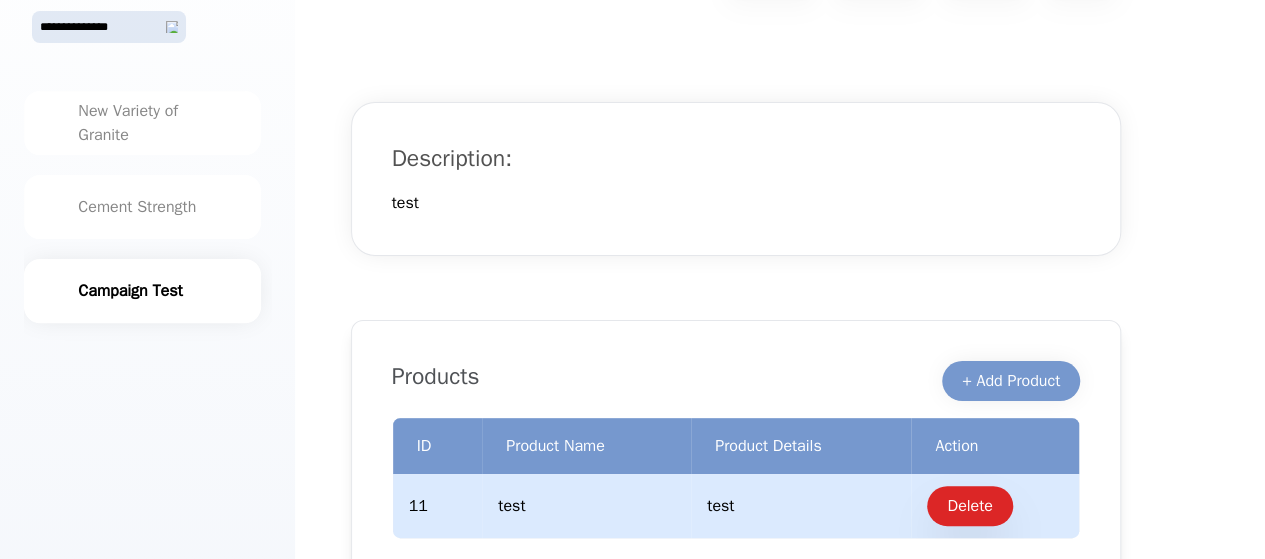 scroll, scrollTop: 0, scrollLeft: 0, axis: both 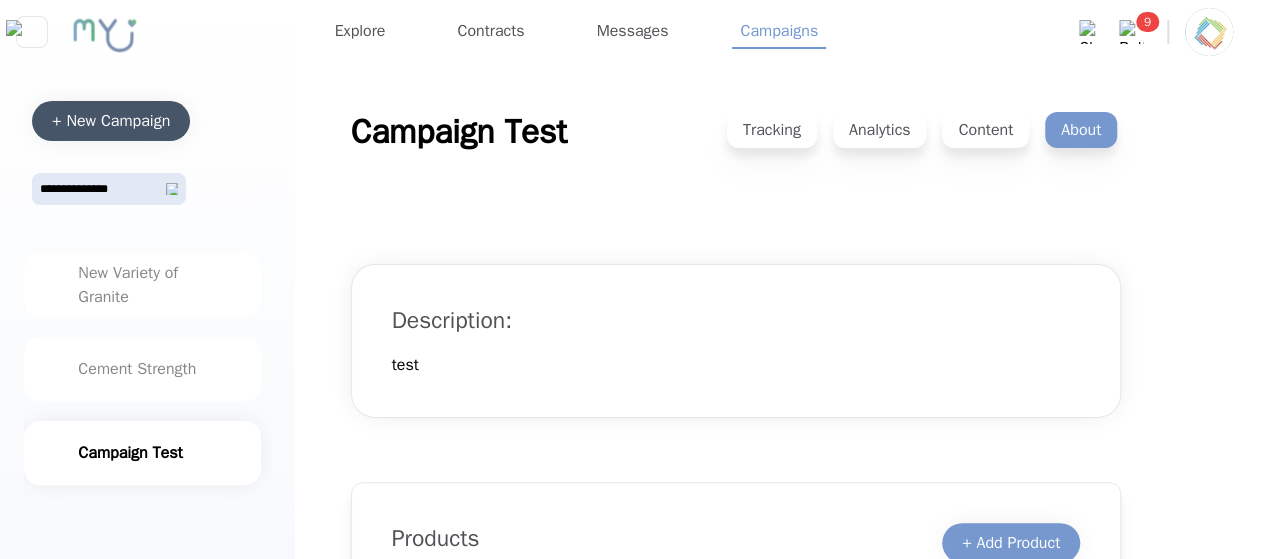 click on "+ New Campaign" at bounding box center (111, 121) 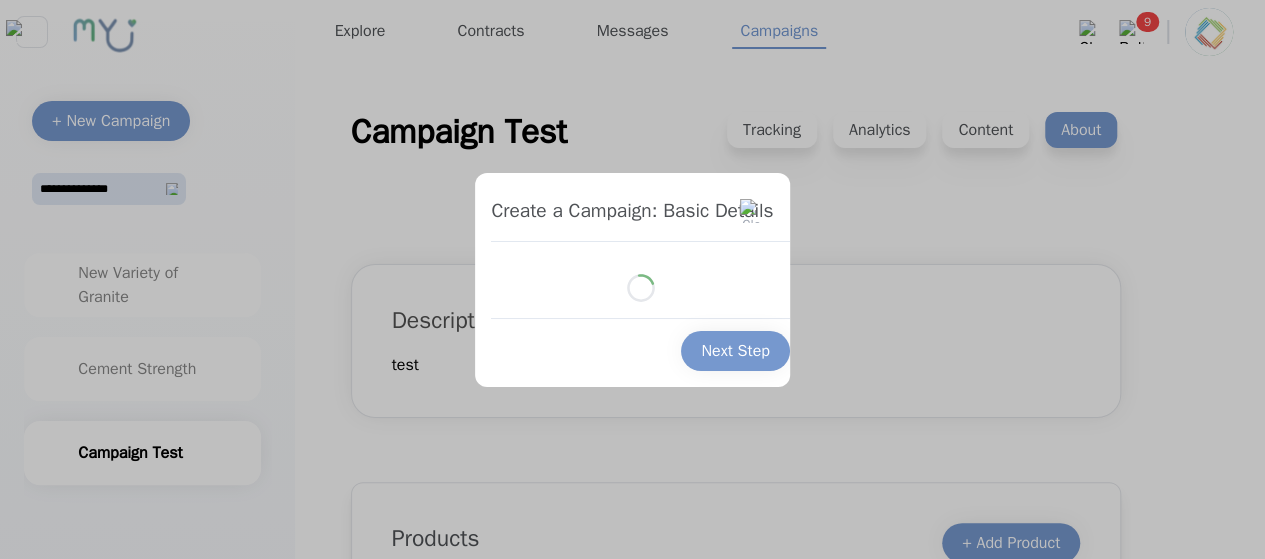 select on "*" 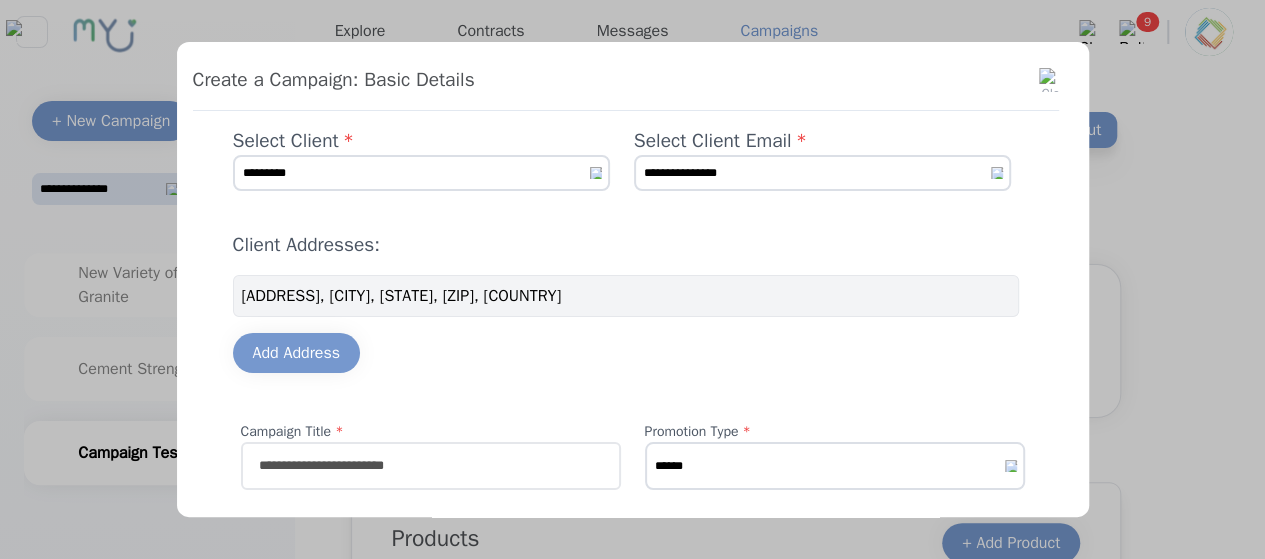 click on "**********" at bounding box center (421, 173) 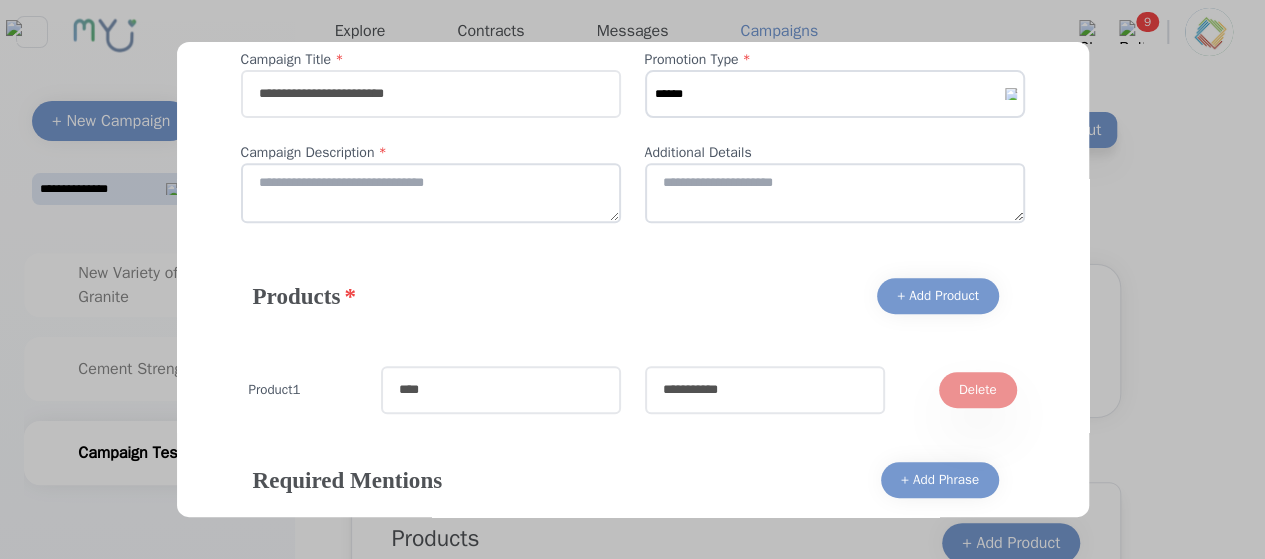 scroll, scrollTop: 372, scrollLeft: 0, axis: vertical 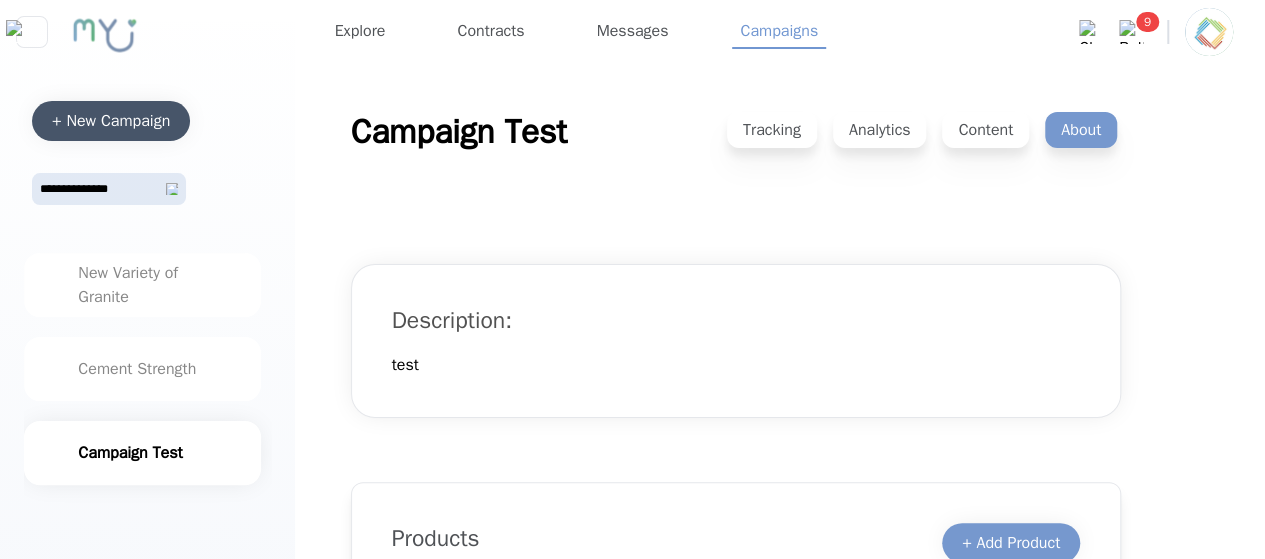 click on "+ New Campaign" at bounding box center (111, 121) 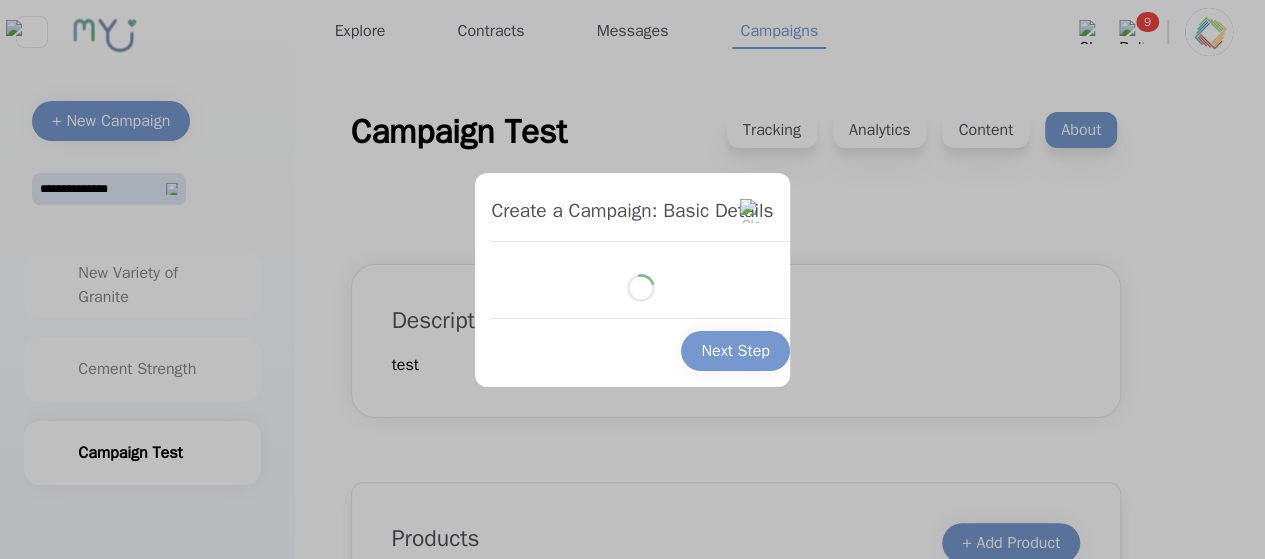 select on "*" 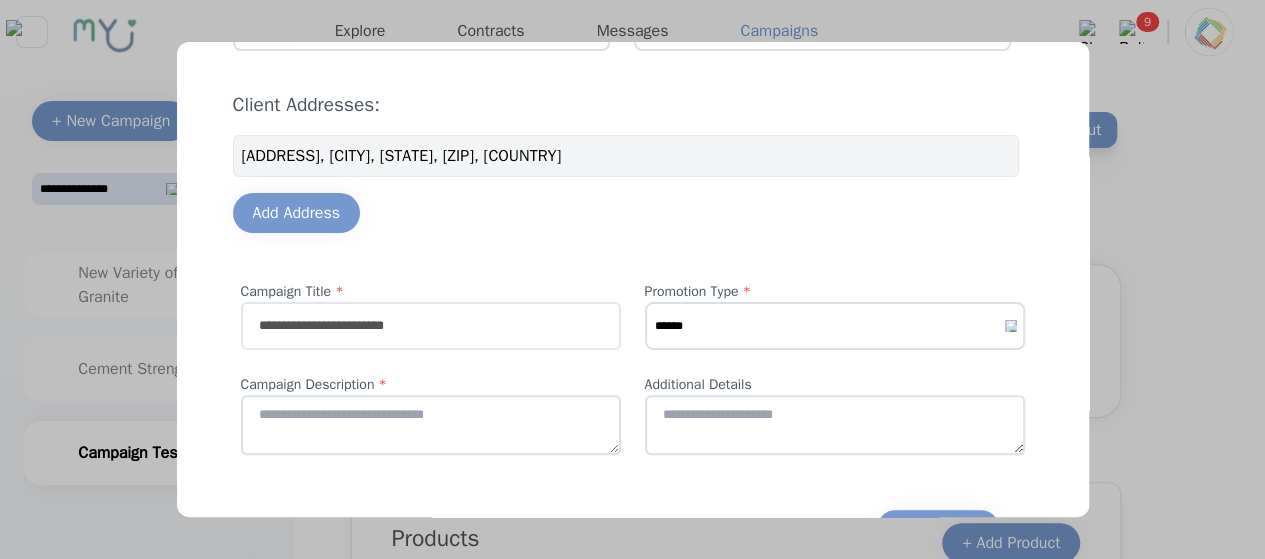 scroll, scrollTop: 146, scrollLeft: 0, axis: vertical 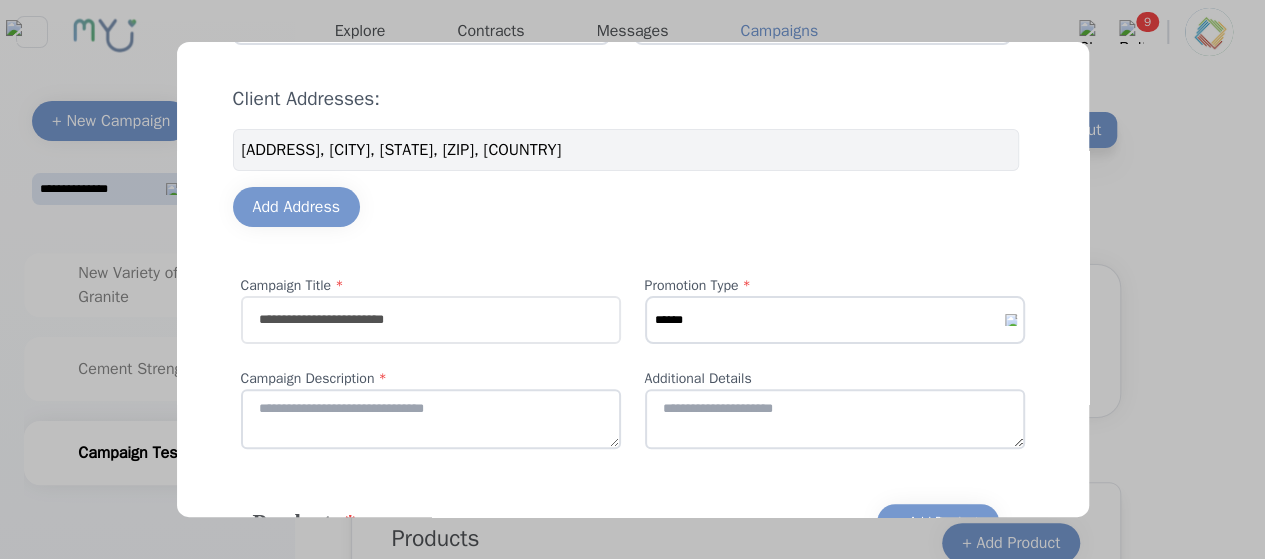 click at bounding box center (431, 320) 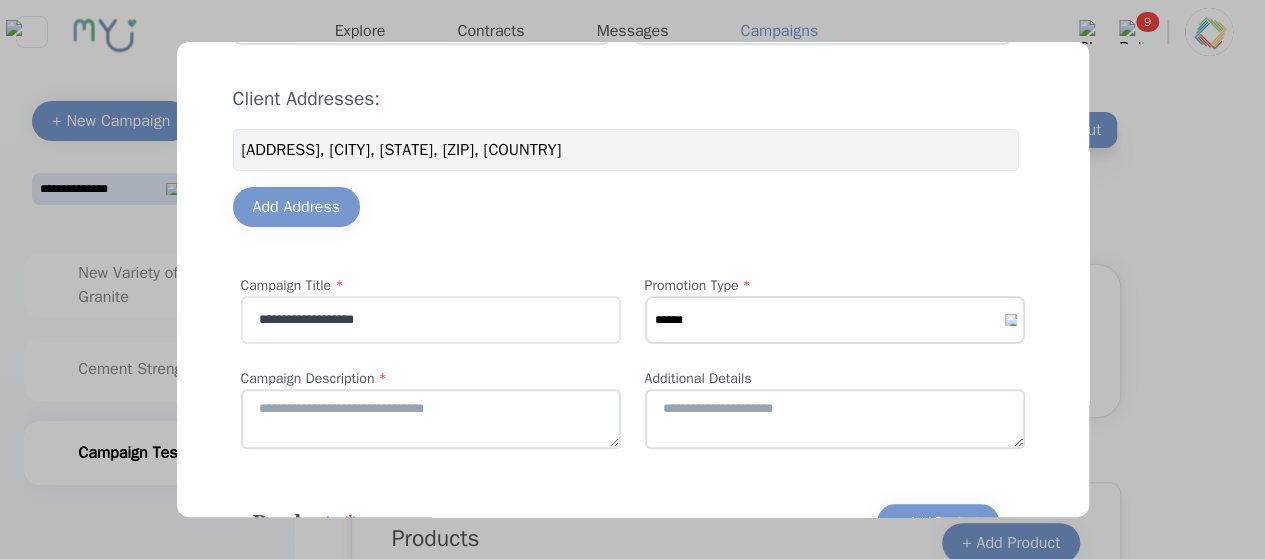 type on "**********" 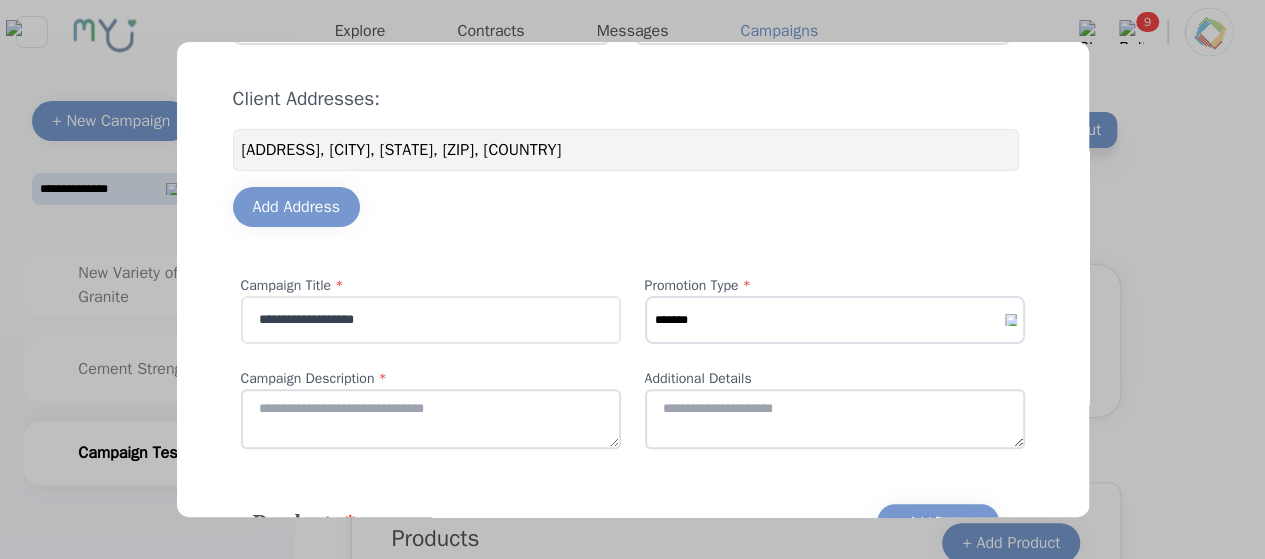 click on "****** ******* *******" at bounding box center [835, 320] 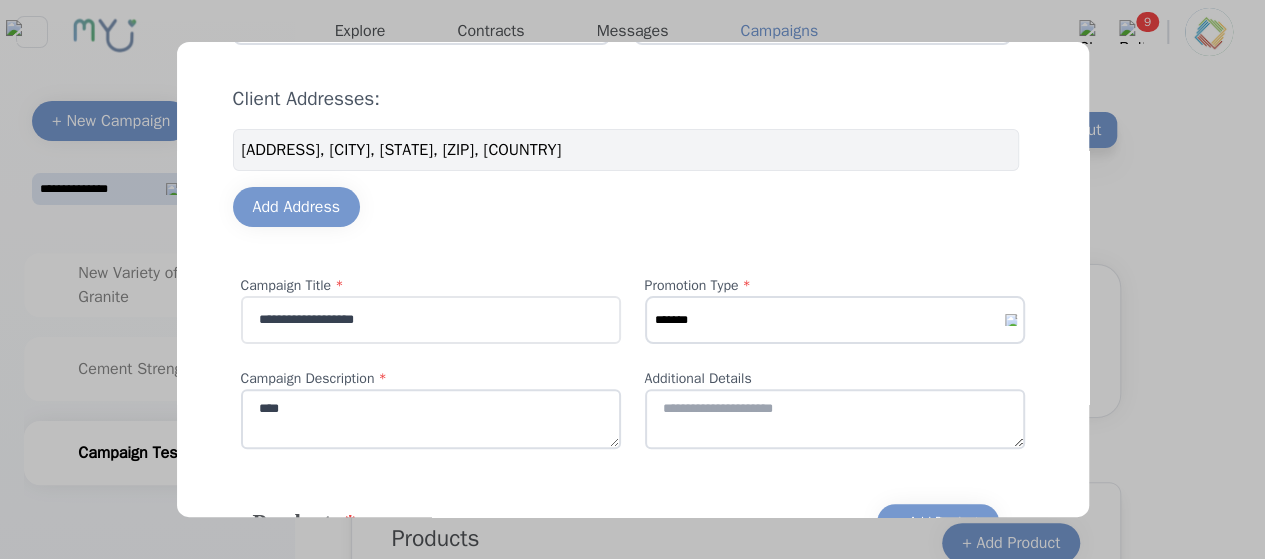 type on "****" 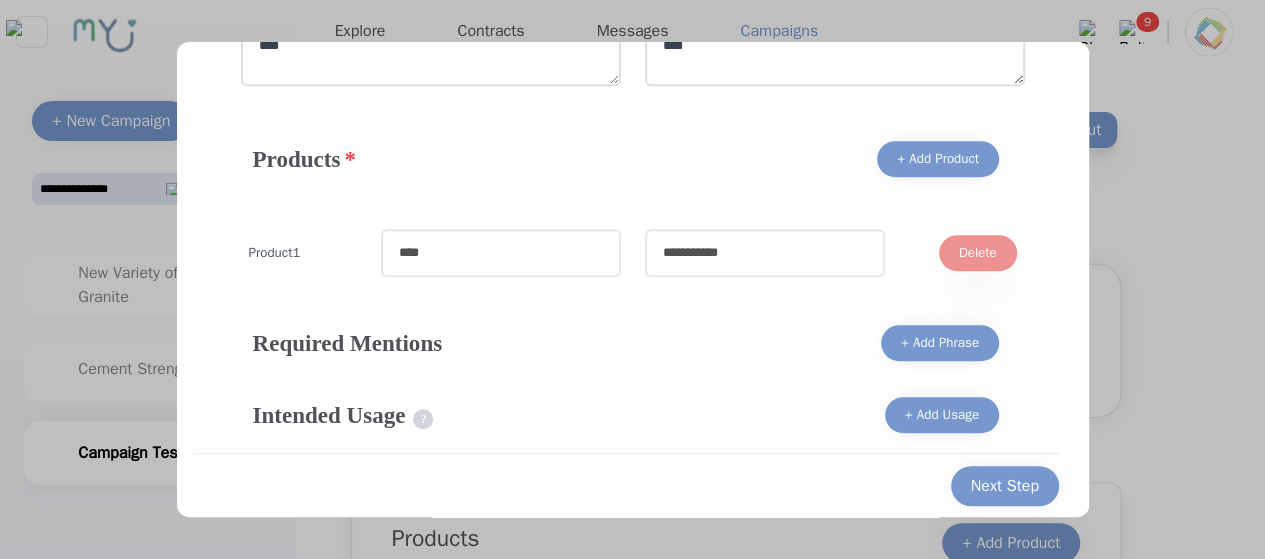 scroll, scrollTop: 510, scrollLeft: 0, axis: vertical 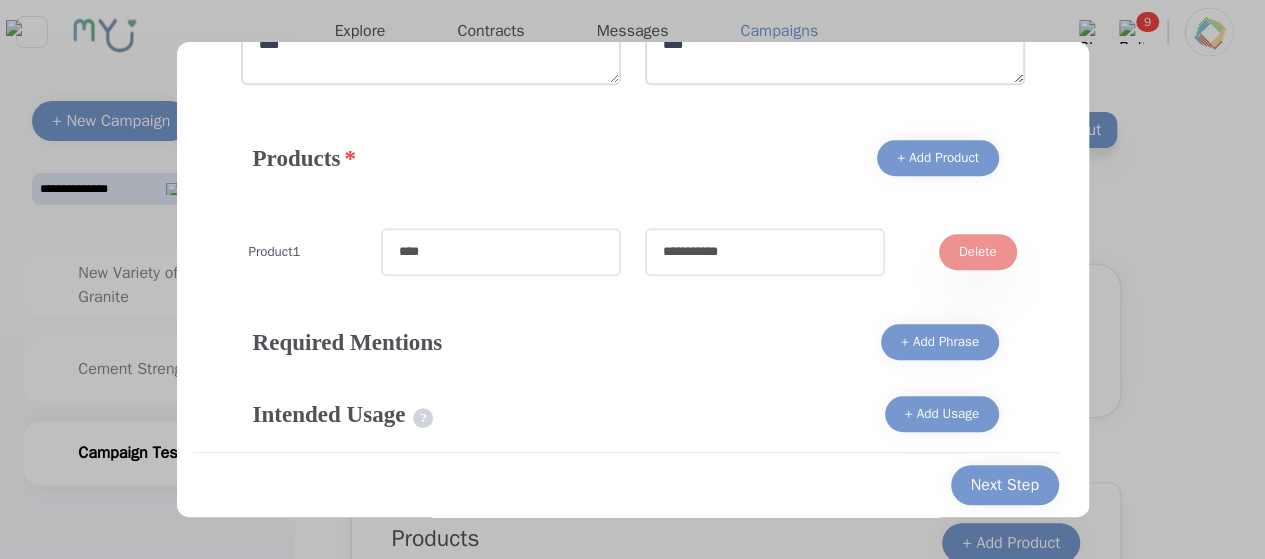type on "****" 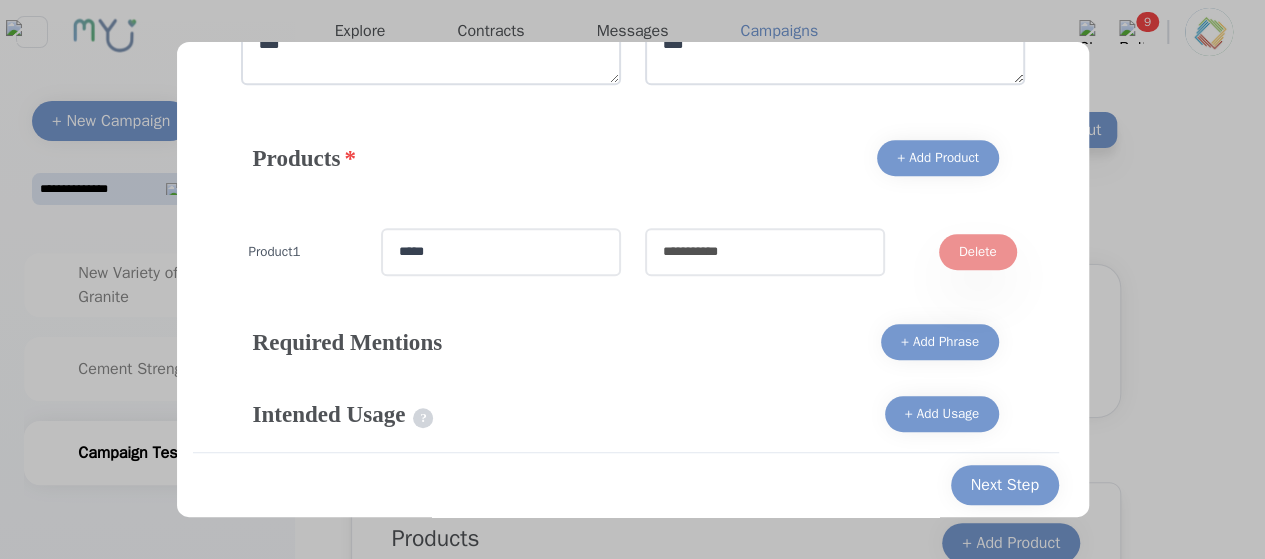 type on "*****" 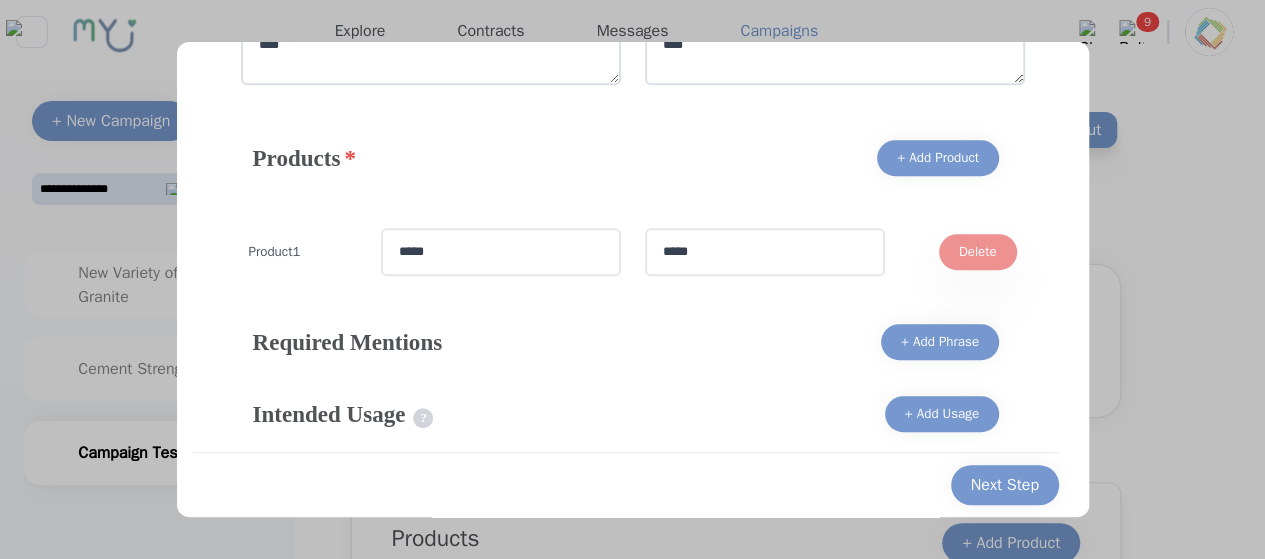 type on "*****" 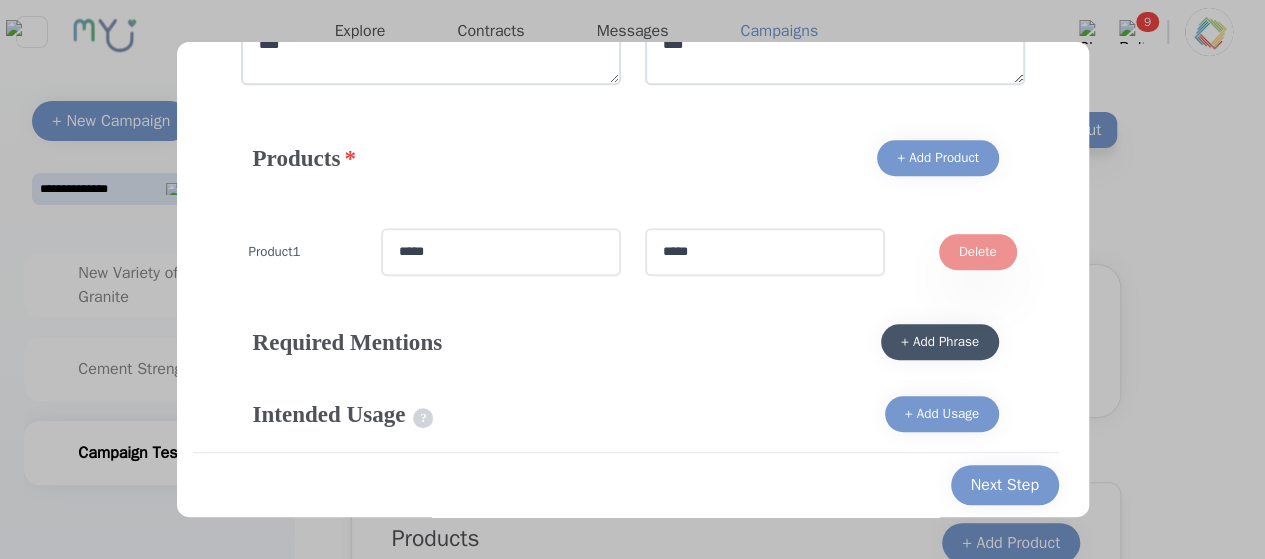 click on "+ Add Phrase" at bounding box center [940, 342] 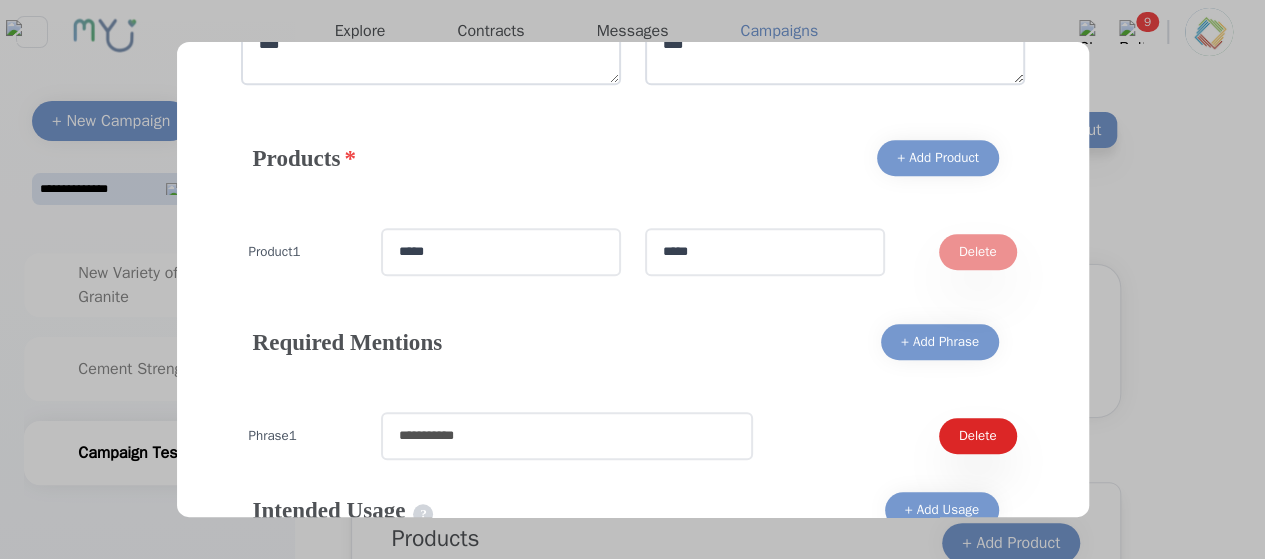 click at bounding box center [567, 436] 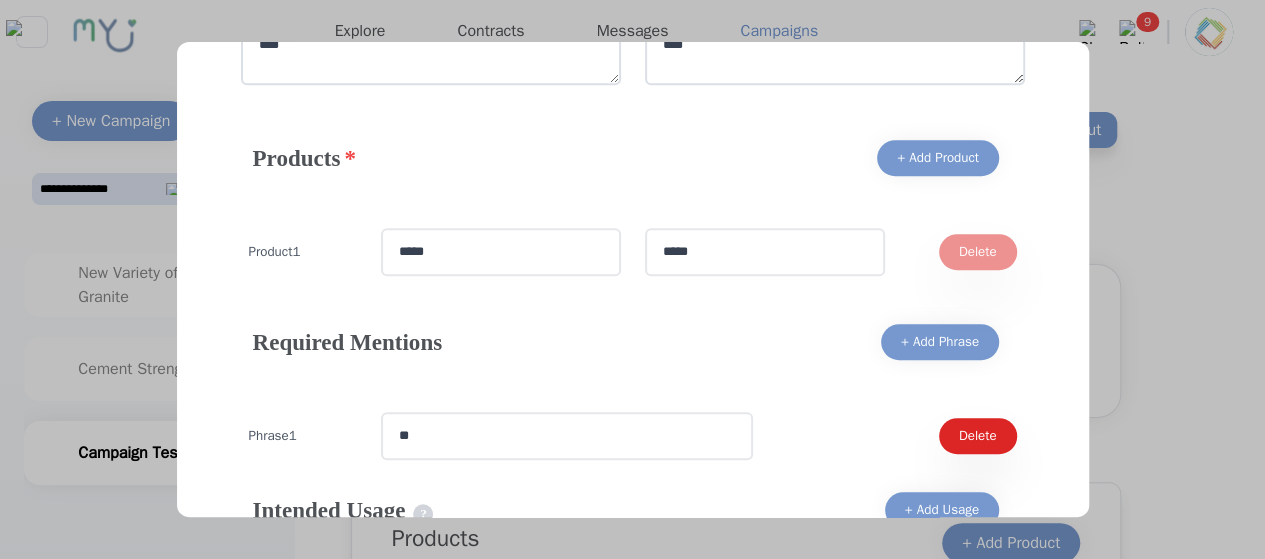 type on "*" 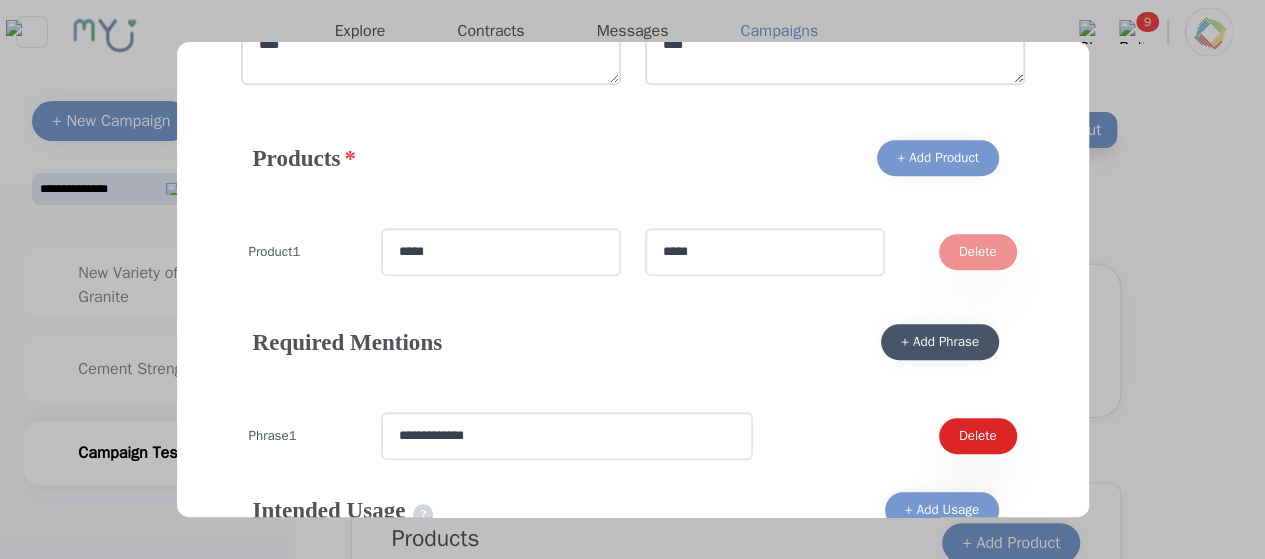 type on "**********" 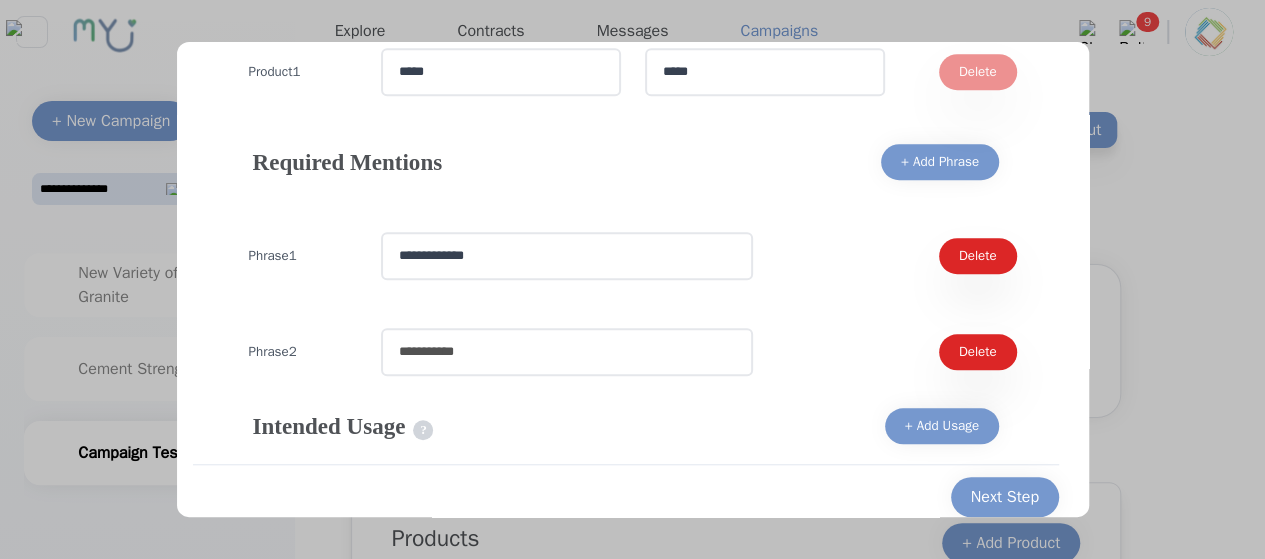 scroll, scrollTop: 702, scrollLeft: 0, axis: vertical 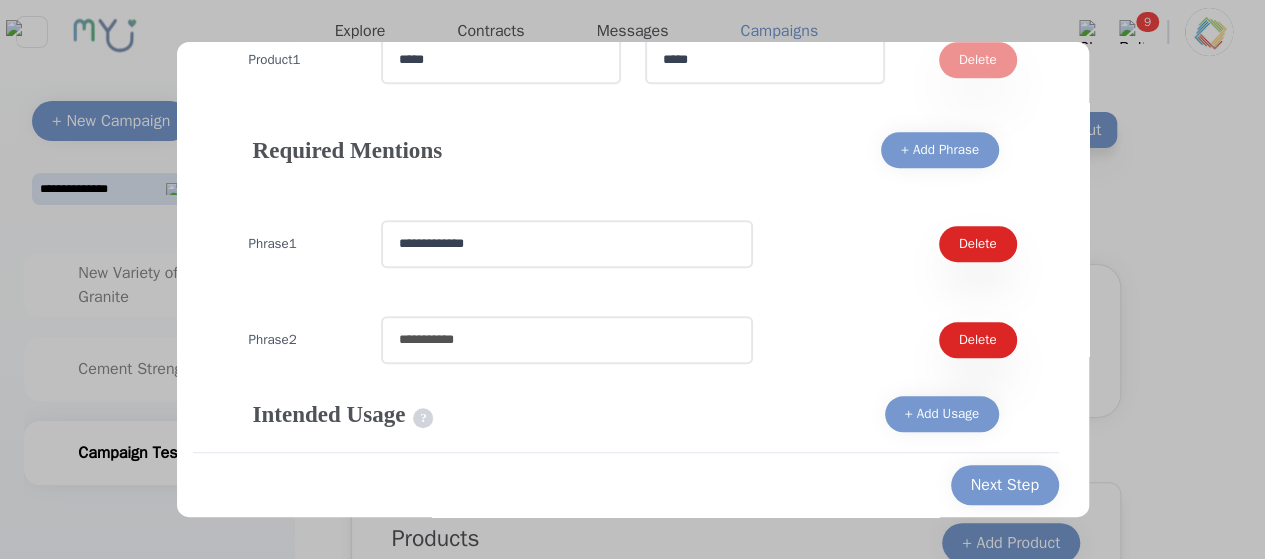 click at bounding box center [567, 340] 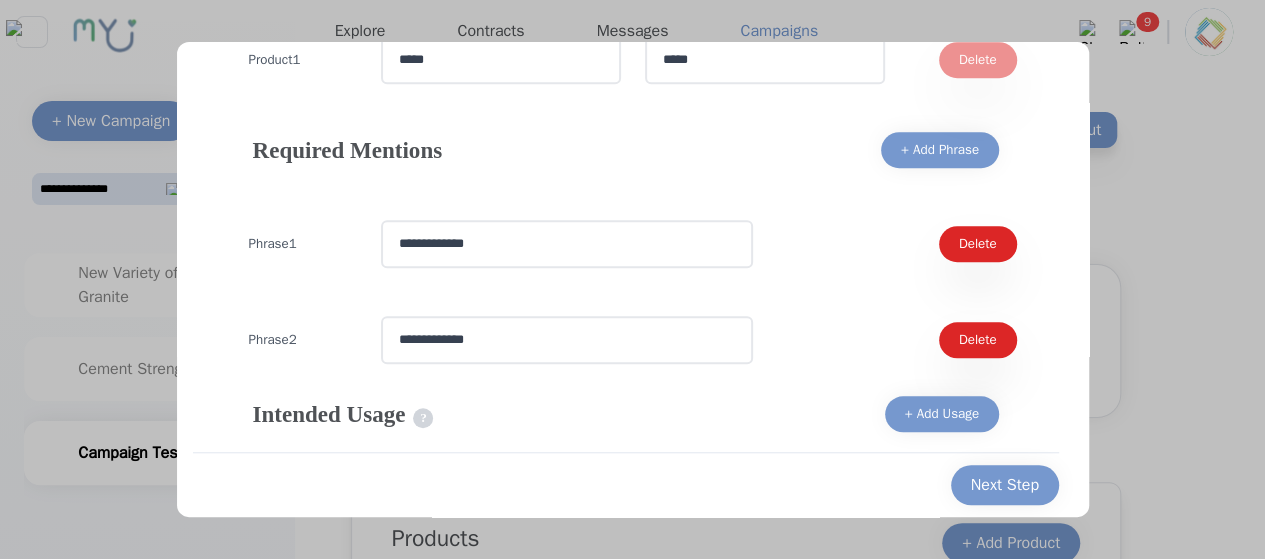 type on "**********" 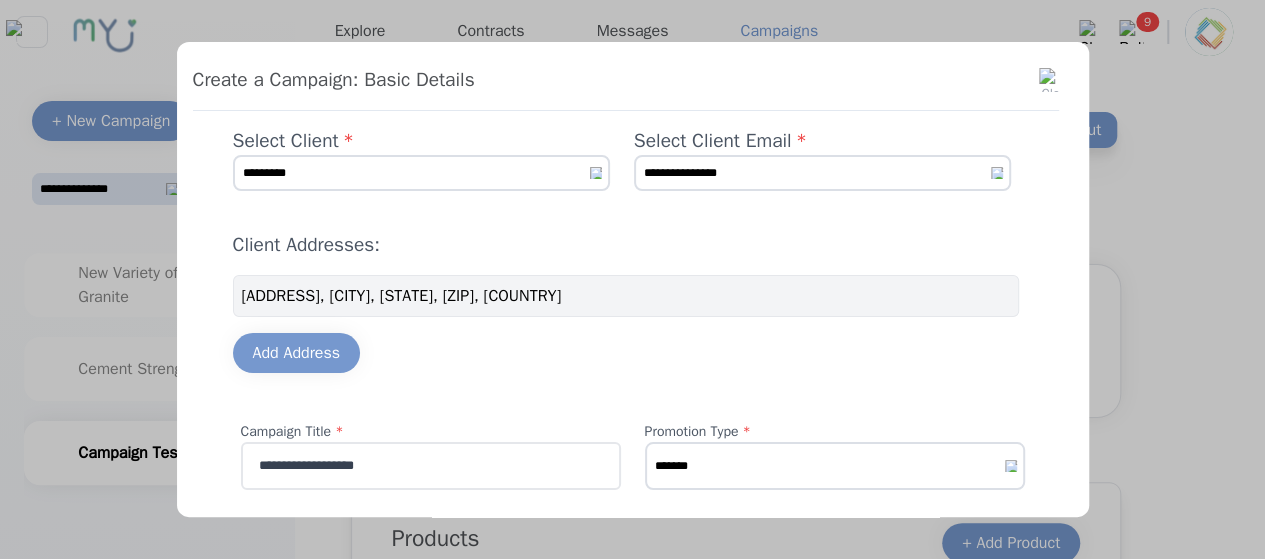 scroll, scrollTop: 702, scrollLeft: 0, axis: vertical 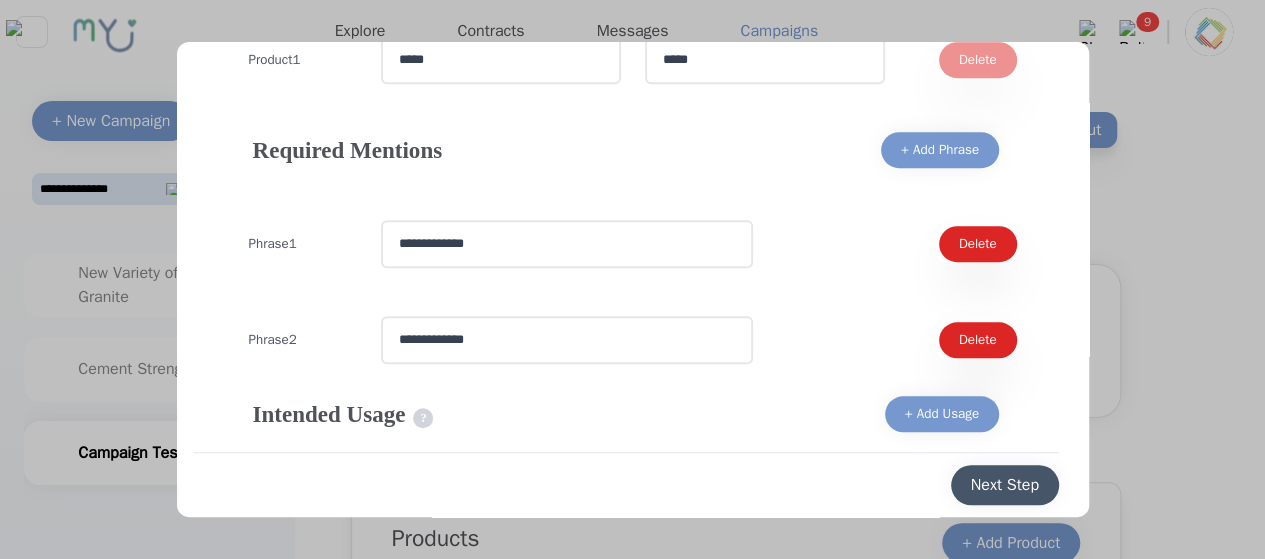 click on "Next Step" at bounding box center (1005, 485) 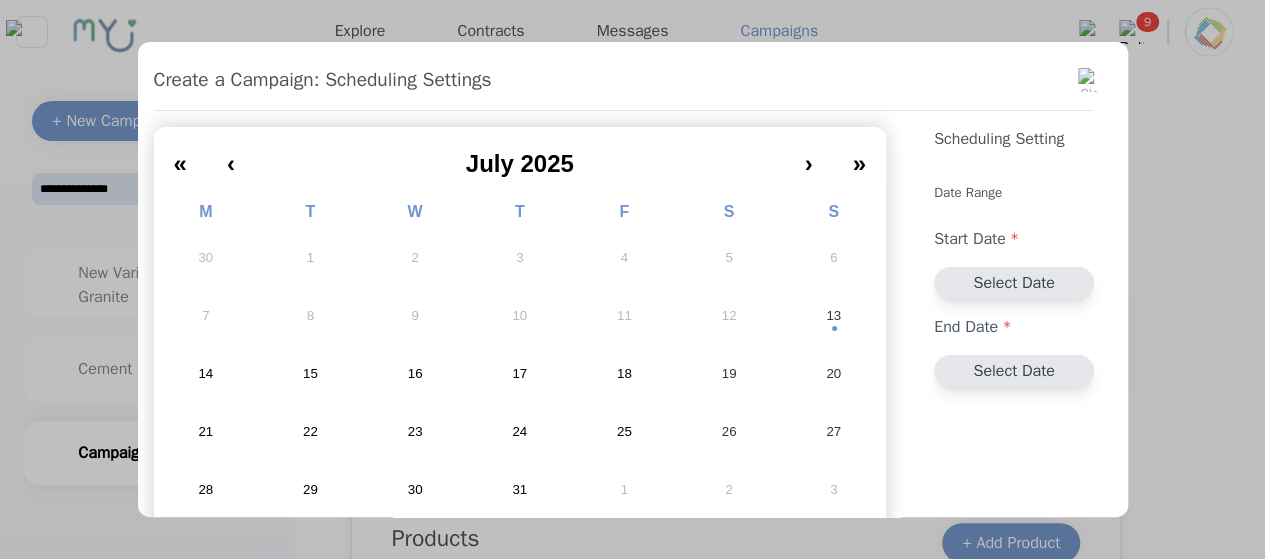 scroll, scrollTop: 72, scrollLeft: 0, axis: vertical 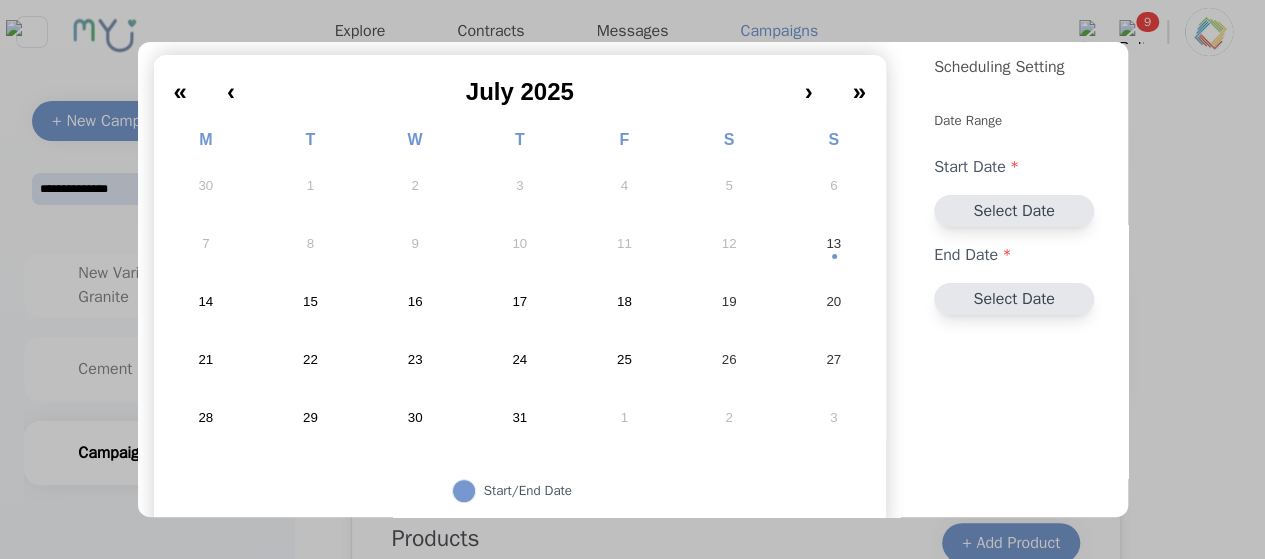 click on "13" at bounding box center (833, 244) 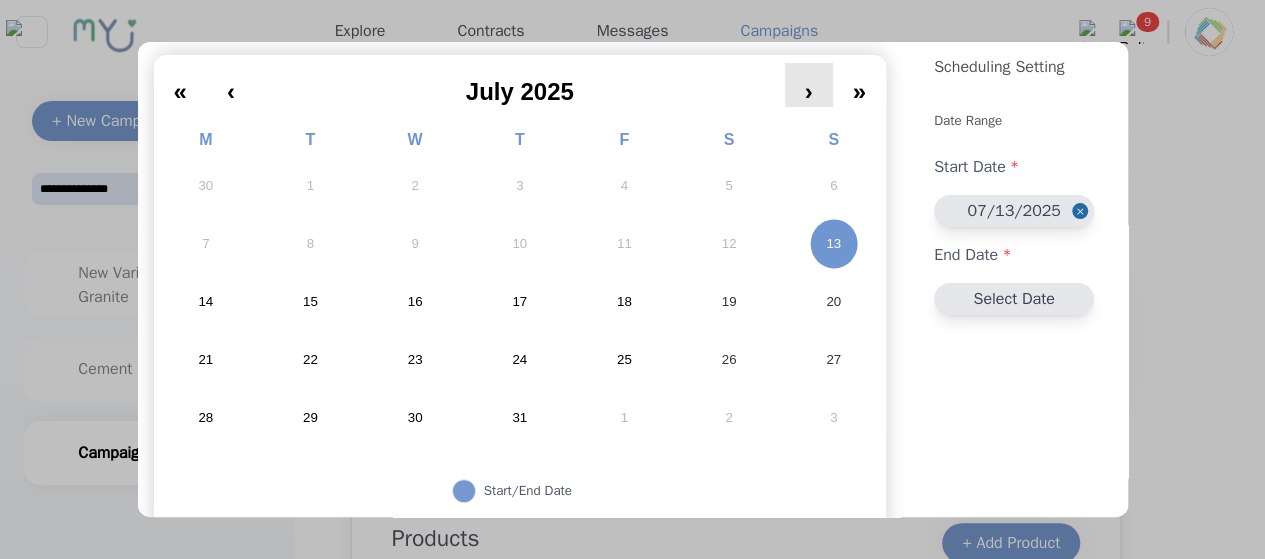 click on "›" at bounding box center (809, 85) 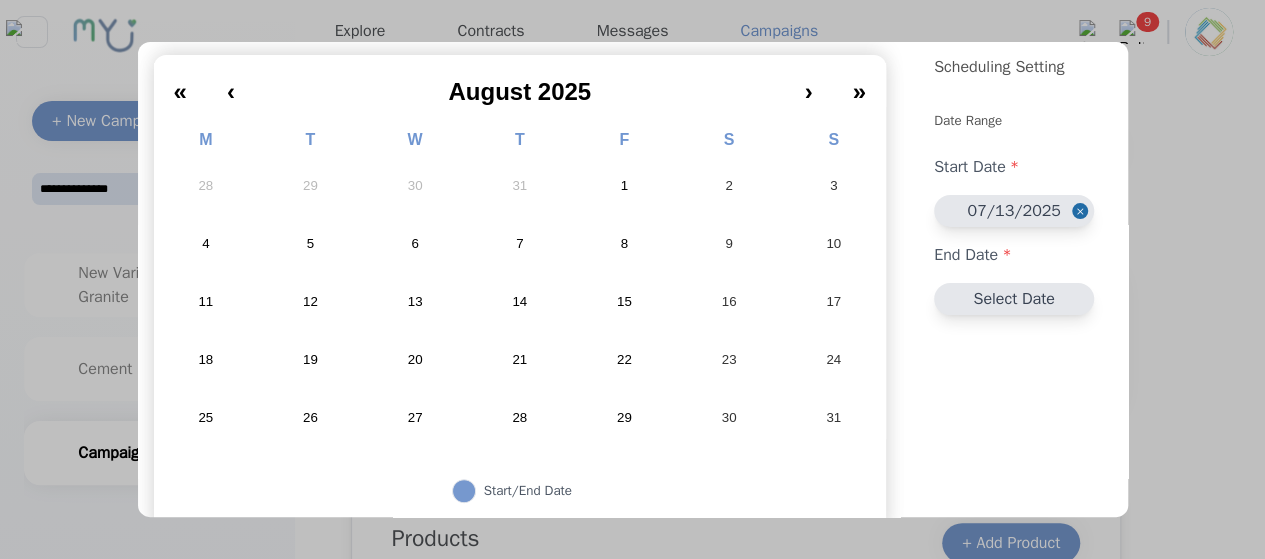 click on "13" at bounding box center [415, 302] 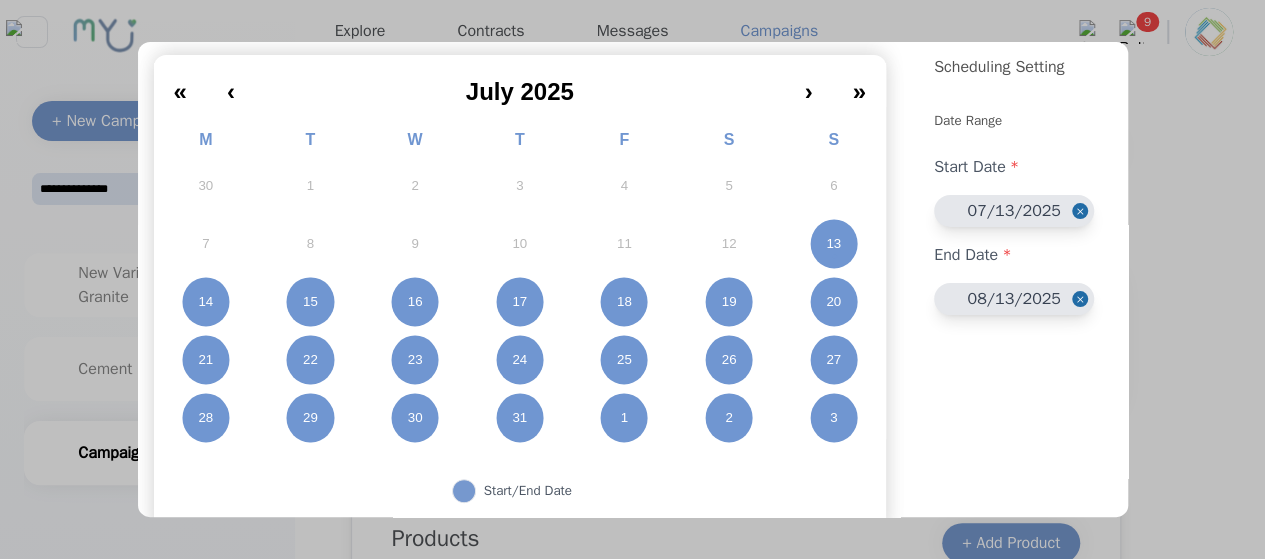 scroll, scrollTop: 190, scrollLeft: 0, axis: vertical 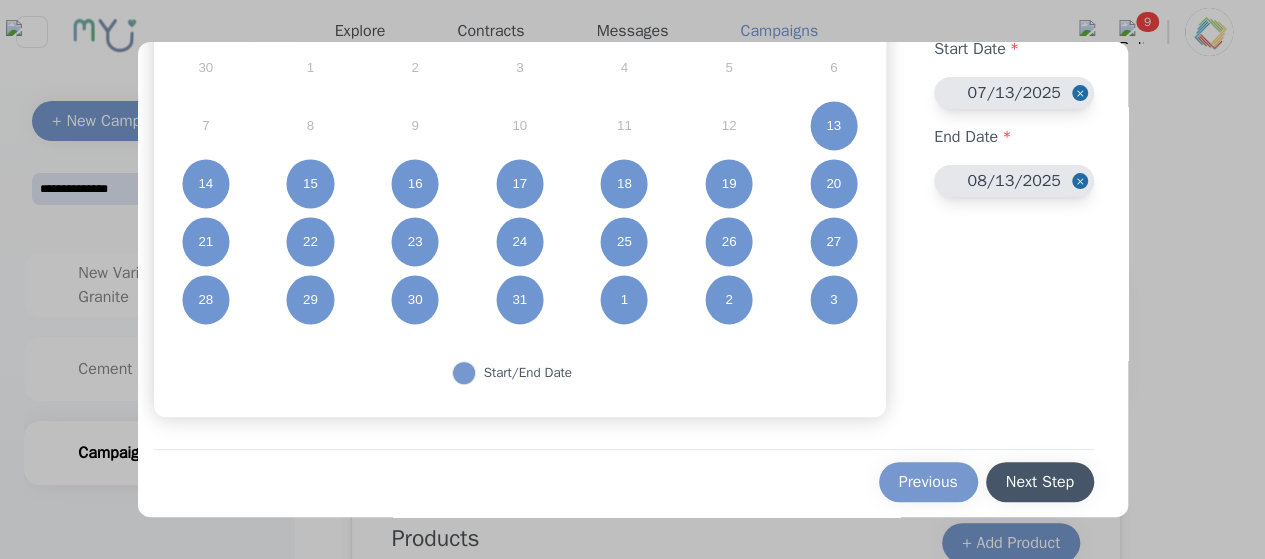 click on "Next Step" at bounding box center [1040, 482] 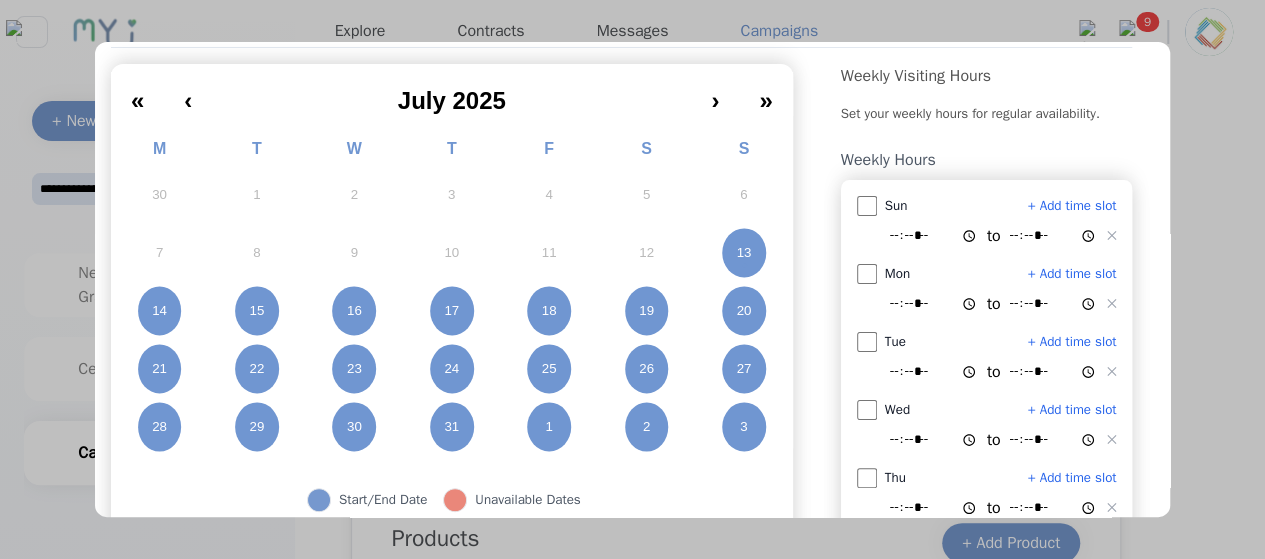 scroll, scrollTop: 338, scrollLeft: 0, axis: vertical 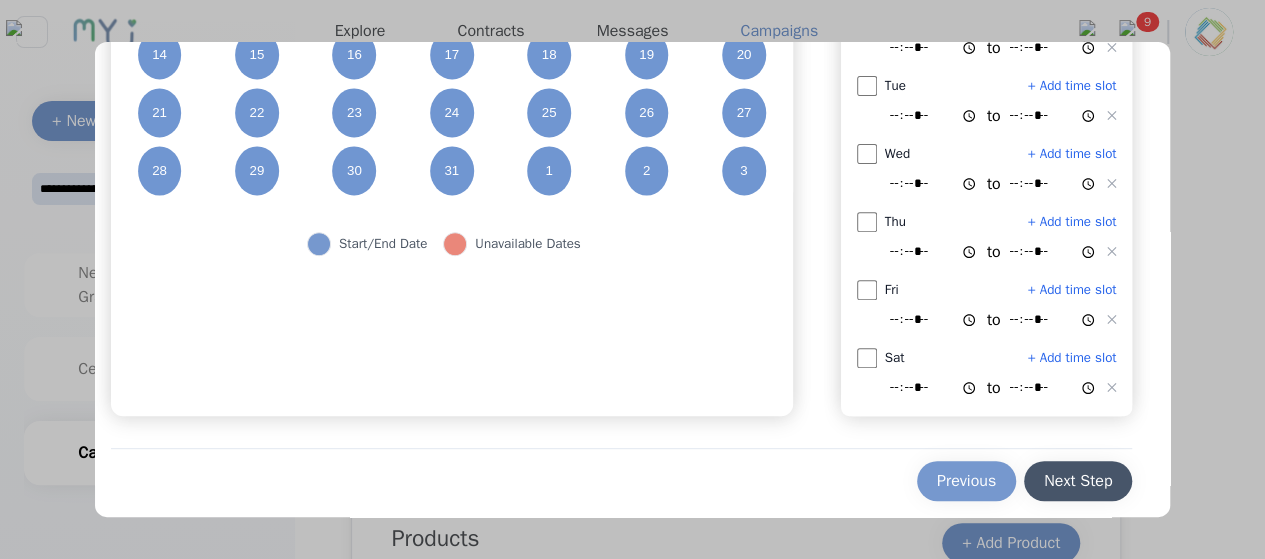 click on "Next Step" at bounding box center [1078, 481] 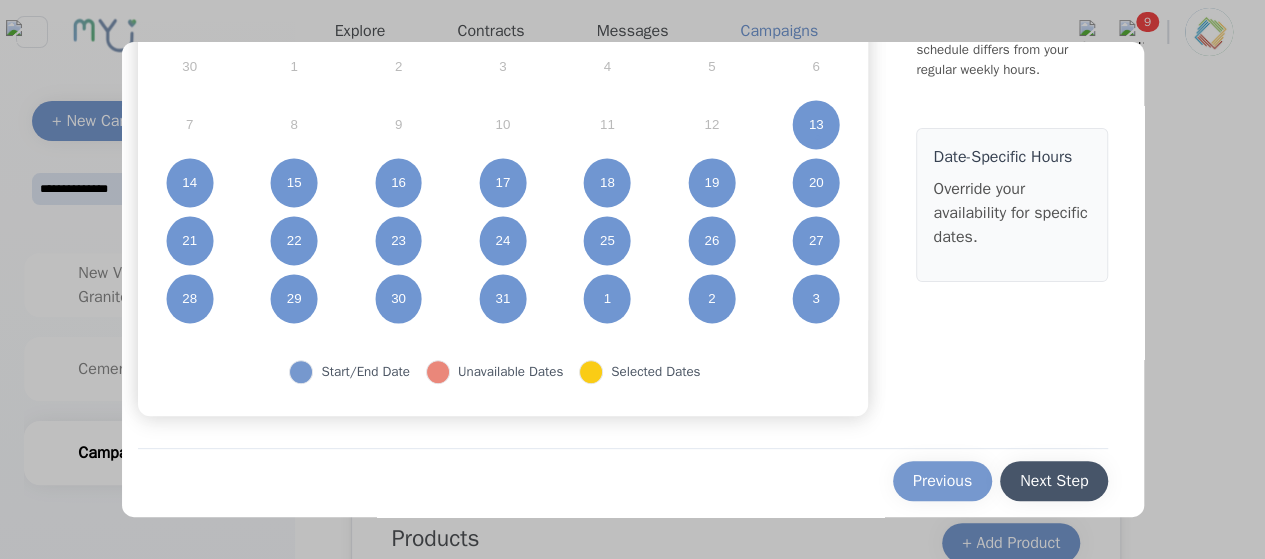 scroll, scrollTop: 190, scrollLeft: 0, axis: vertical 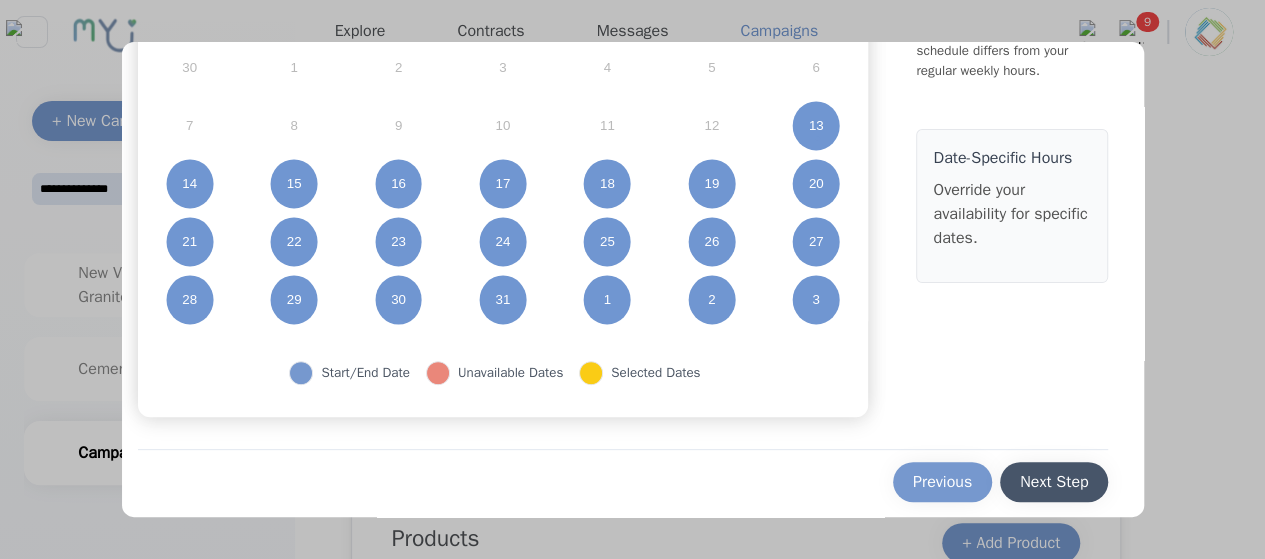 click on "Next Step" at bounding box center (1054, 482) 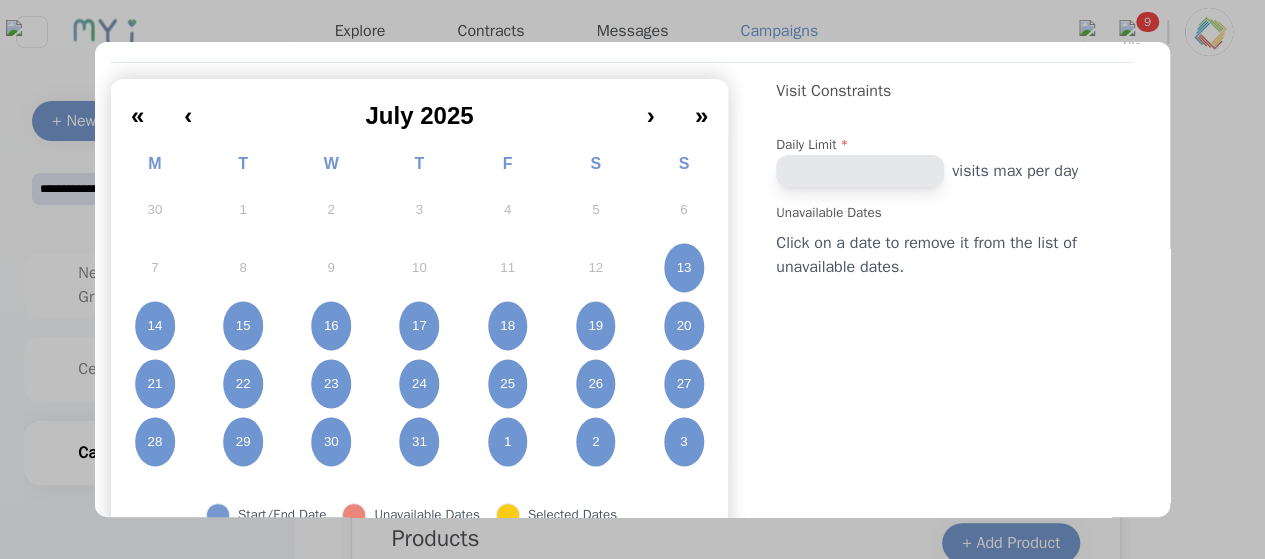 scroll, scrollTop: 190, scrollLeft: 0, axis: vertical 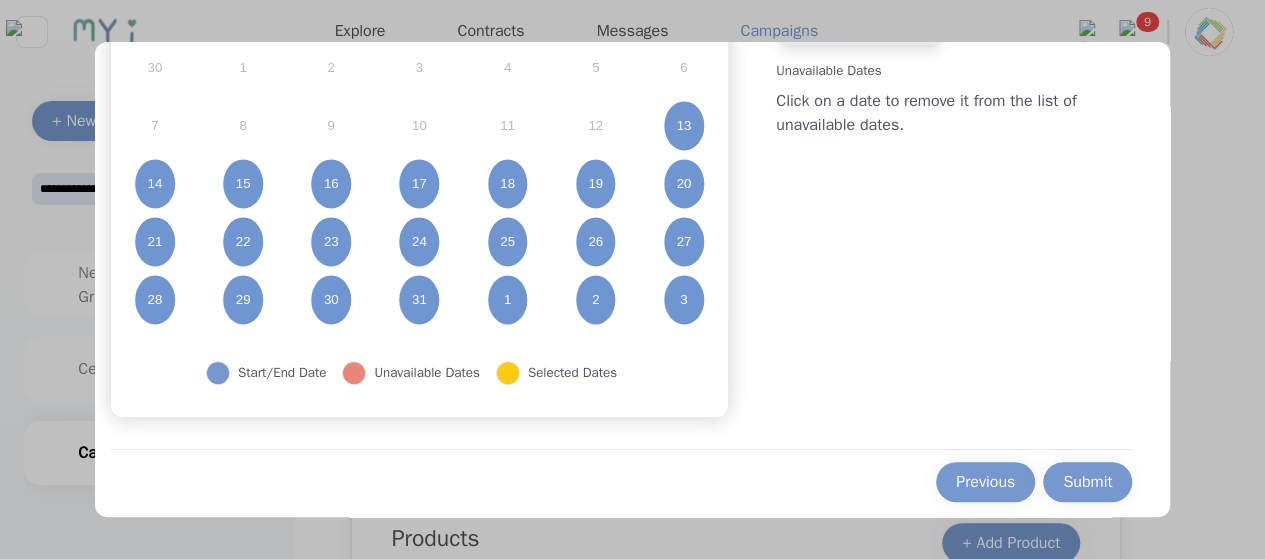 click on "3" at bounding box center (684, 300) 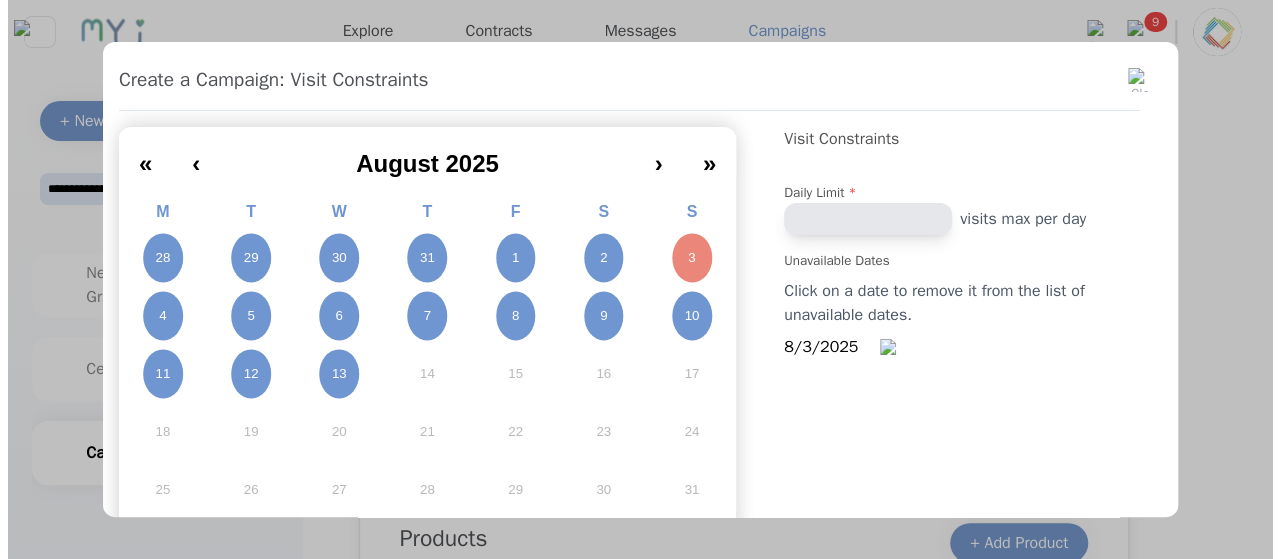 scroll, scrollTop: 190, scrollLeft: 0, axis: vertical 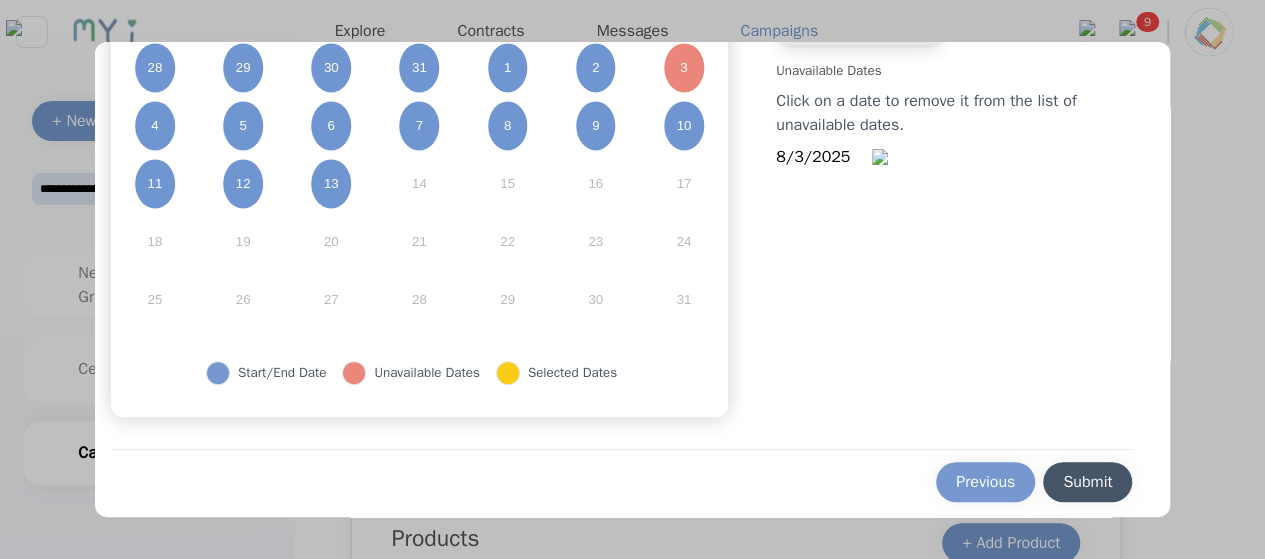 click on "Submit" at bounding box center [1087, 482] 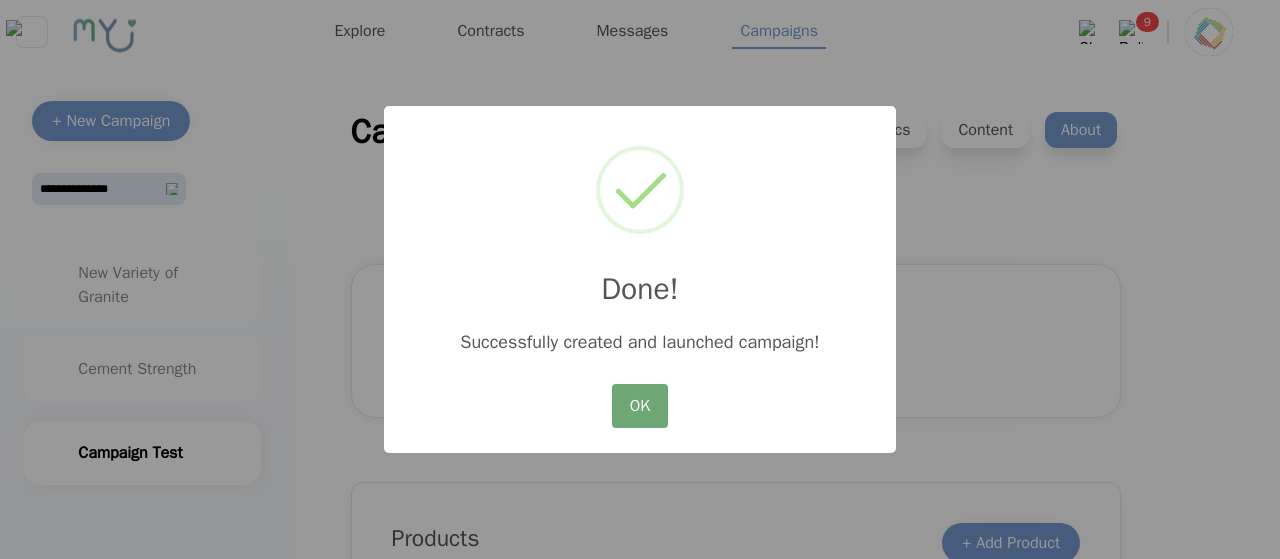 click on "OK" at bounding box center [640, 406] 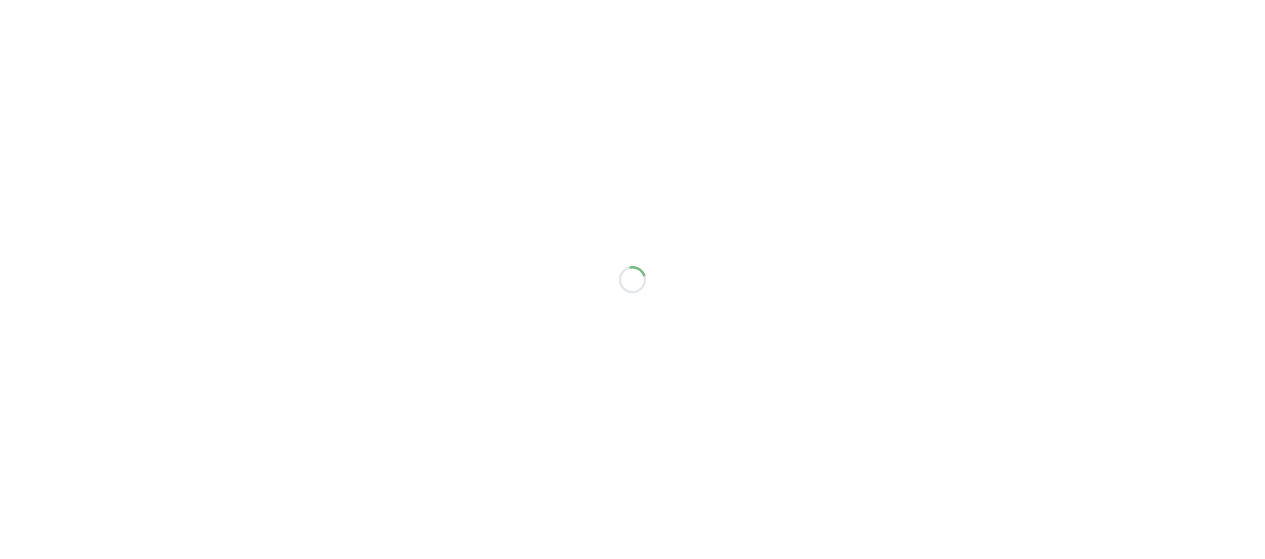 scroll, scrollTop: 0, scrollLeft: 0, axis: both 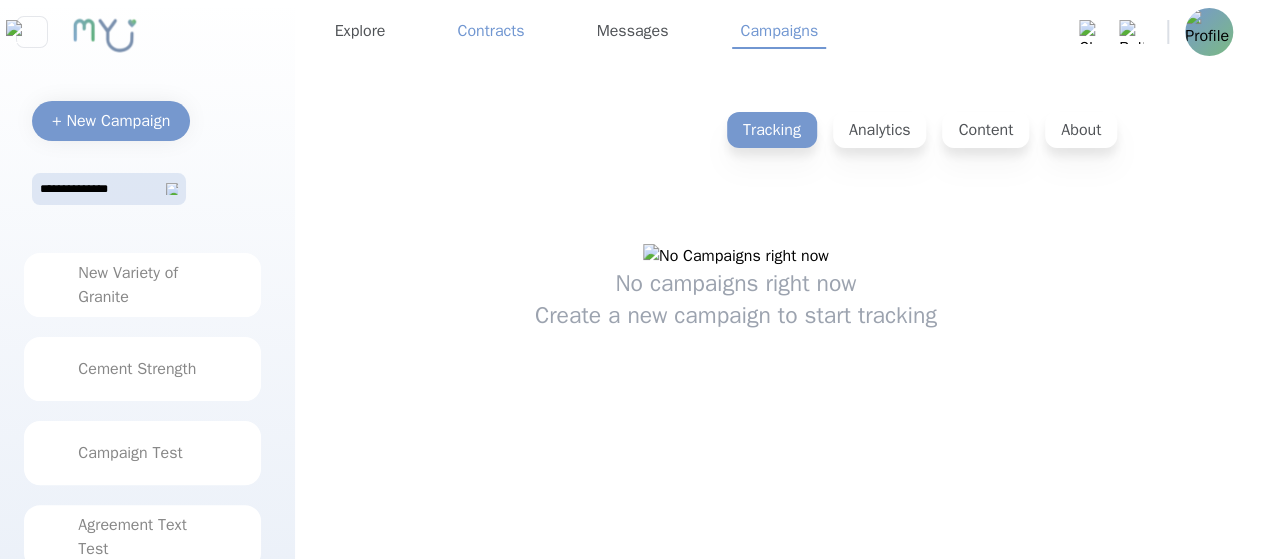click on "Contracts" at bounding box center [490, 32] 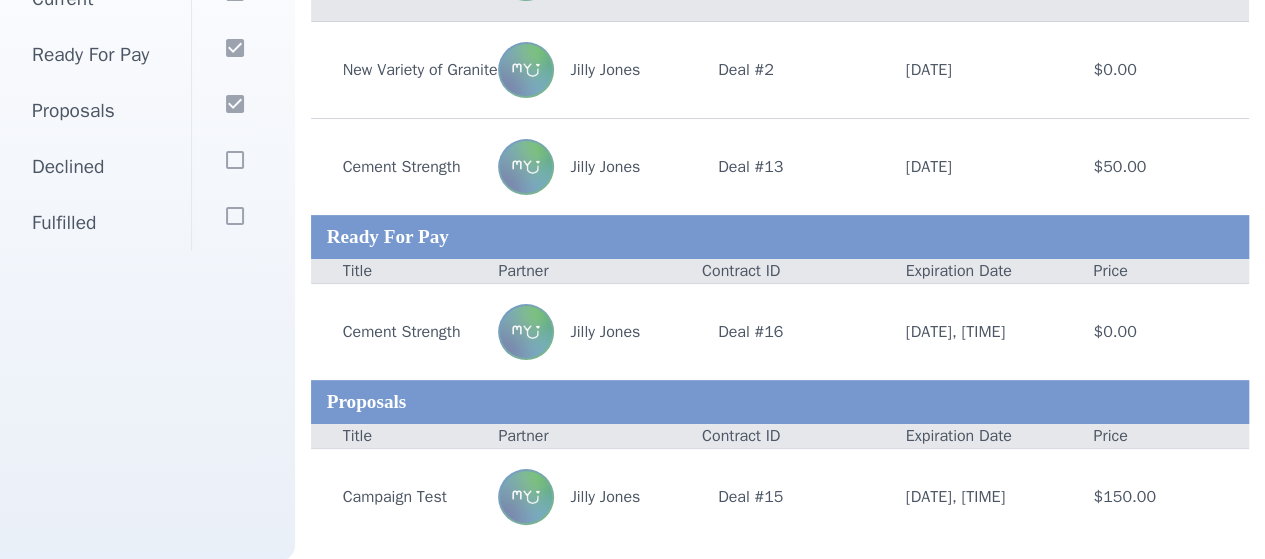 scroll, scrollTop: 0, scrollLeft: 0, axis: both 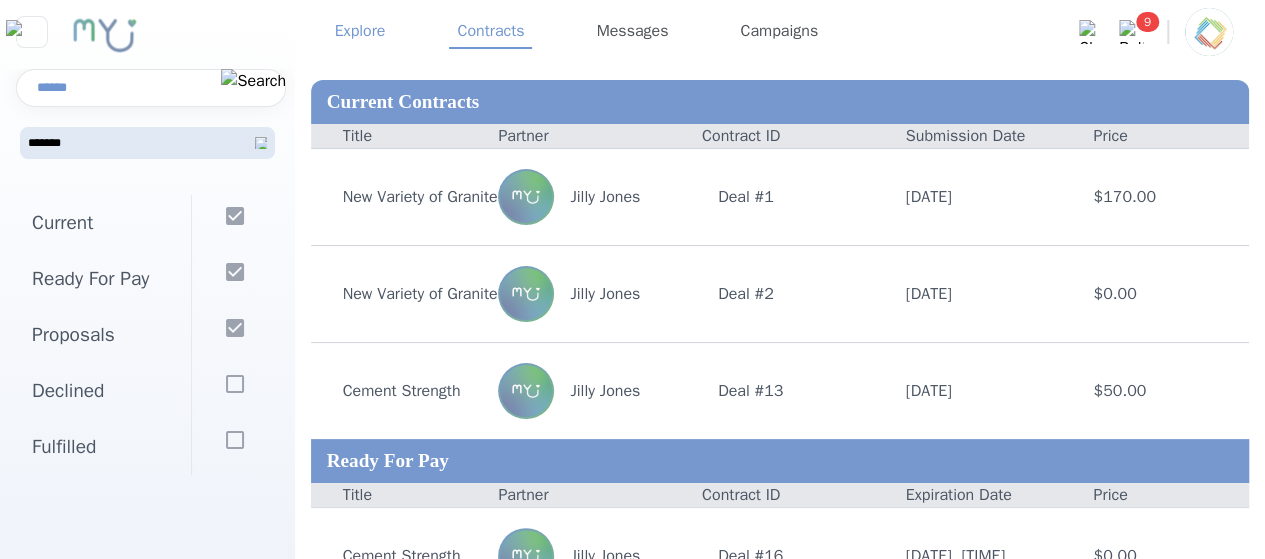 click on "Explore" at bounding box center (360, 32) 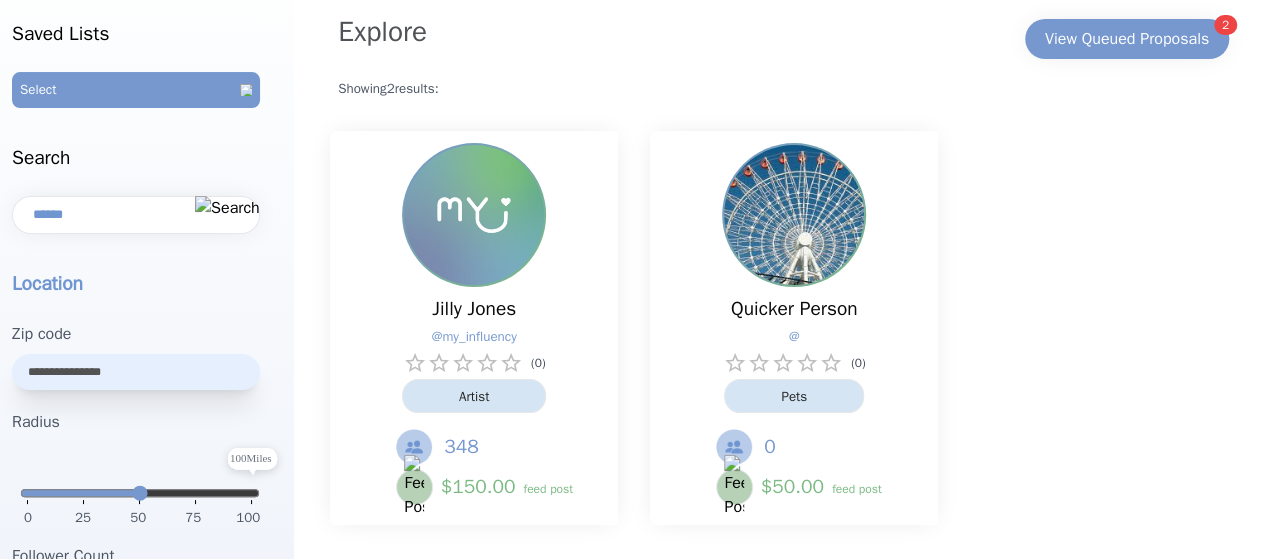 scroll, scrollTop: 77, scrollLeft: 0, axis: vertical 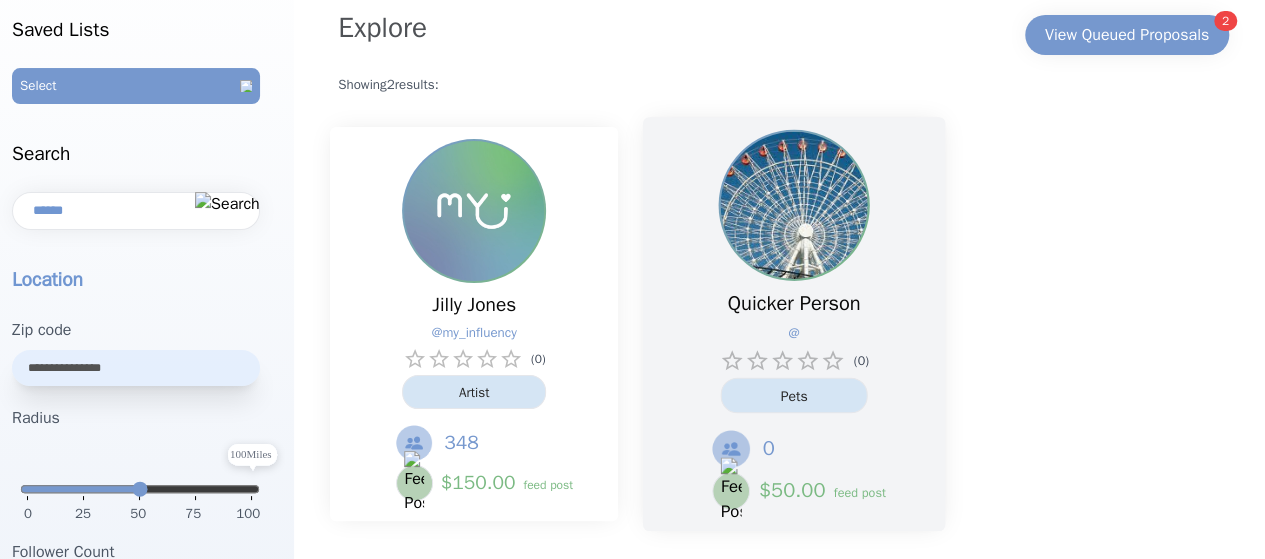 click on "Quicker [PERSON] @ ( 0 ) Pets 0 $ 50.00 feed post" at bounding box center [794, 400] 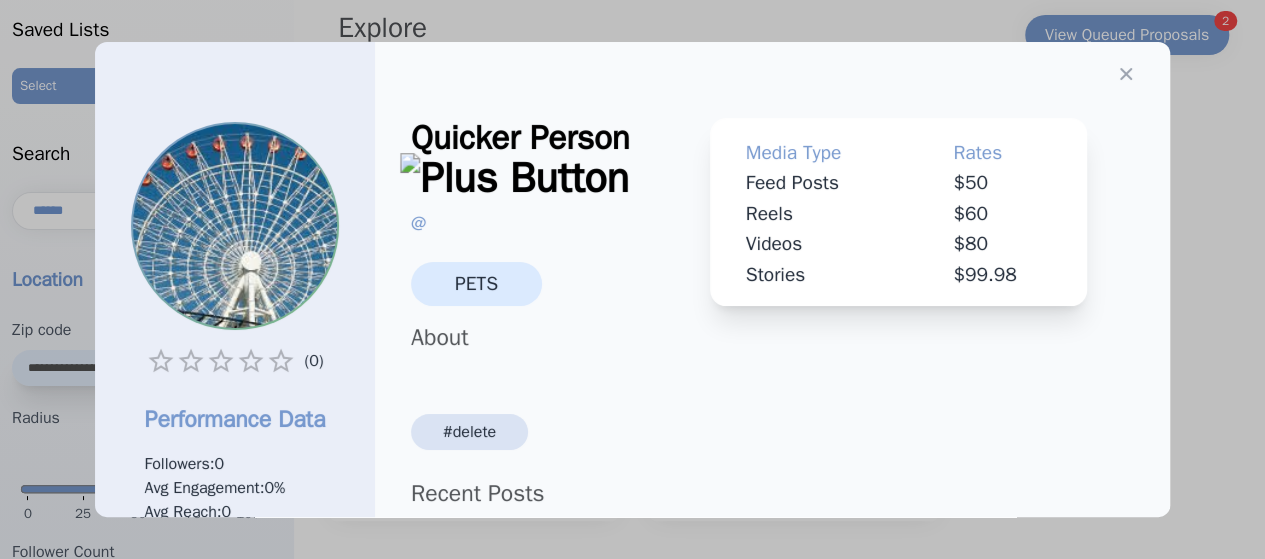 scroll, scrollTop: 390, scrollLeft: 0, axis: vertical 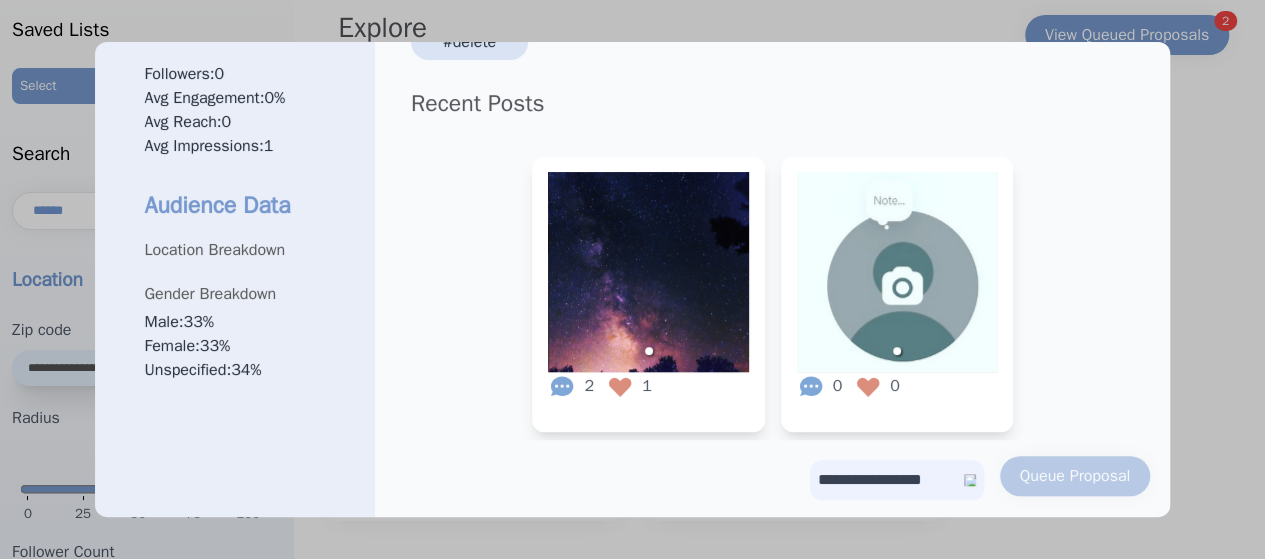 click on "**********" at bounding box center (897, 480) 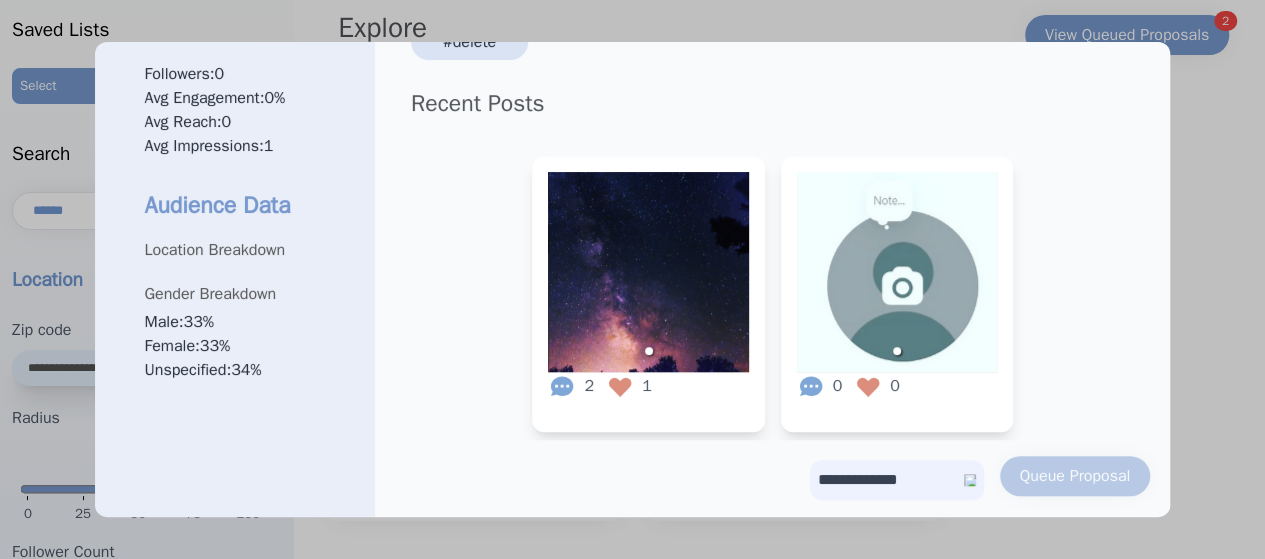 click on "**********" at bounding box center (897, 480) 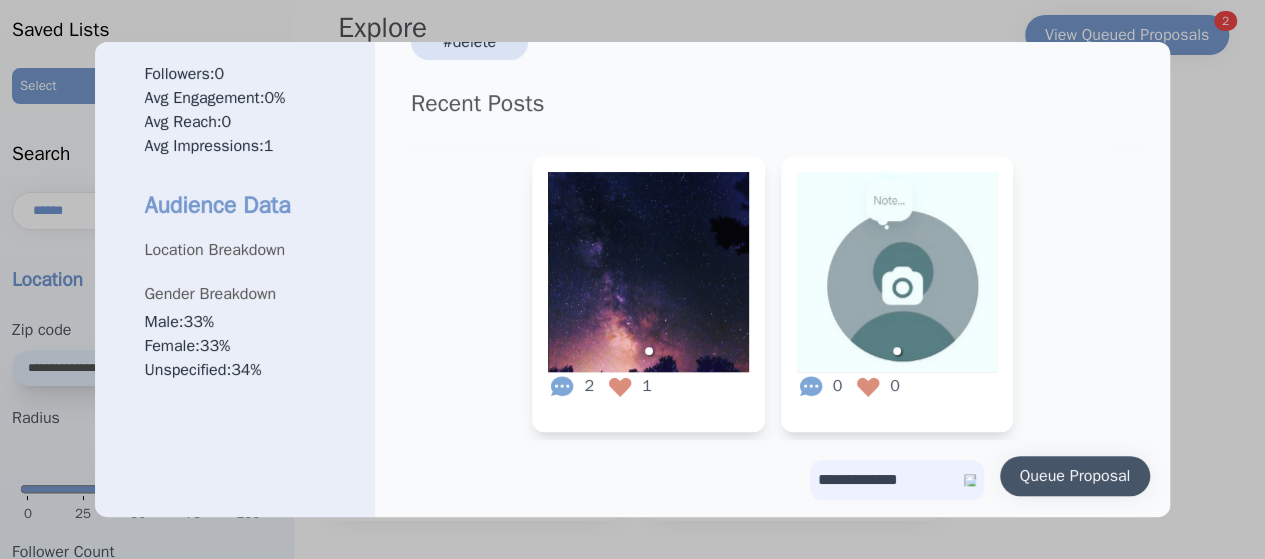 click on "Queue Proposal" at bounding box center (1075, 476) 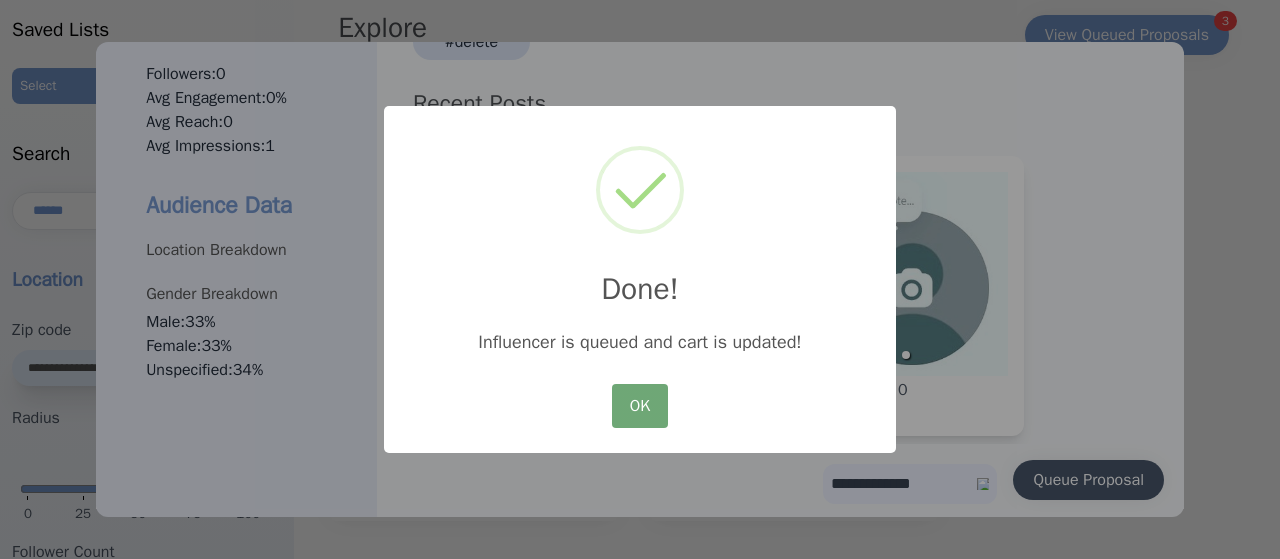 click on "OK" at bounding box center (640, 406) 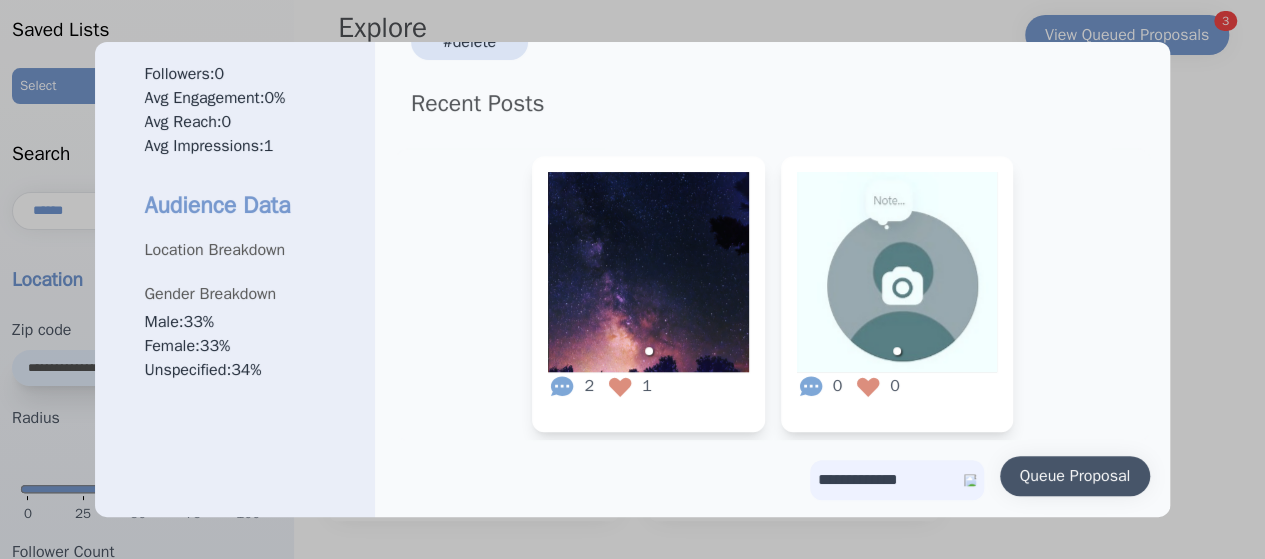 click at bounding box center (632, 279) 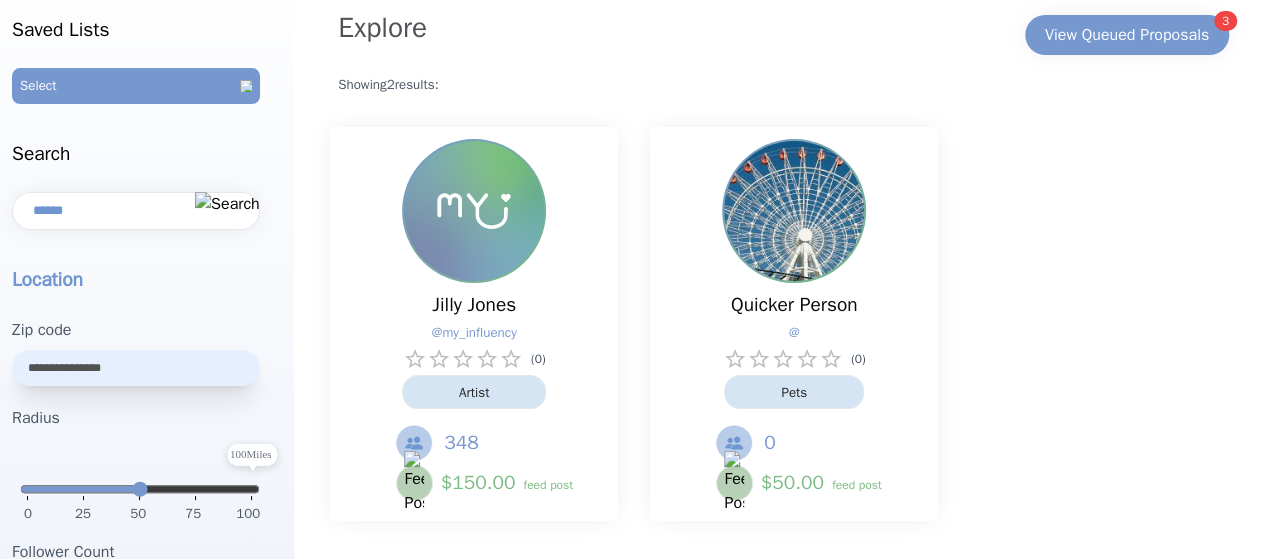 scroll, scrollTop: 0, scrollLeft: 0, axis: both 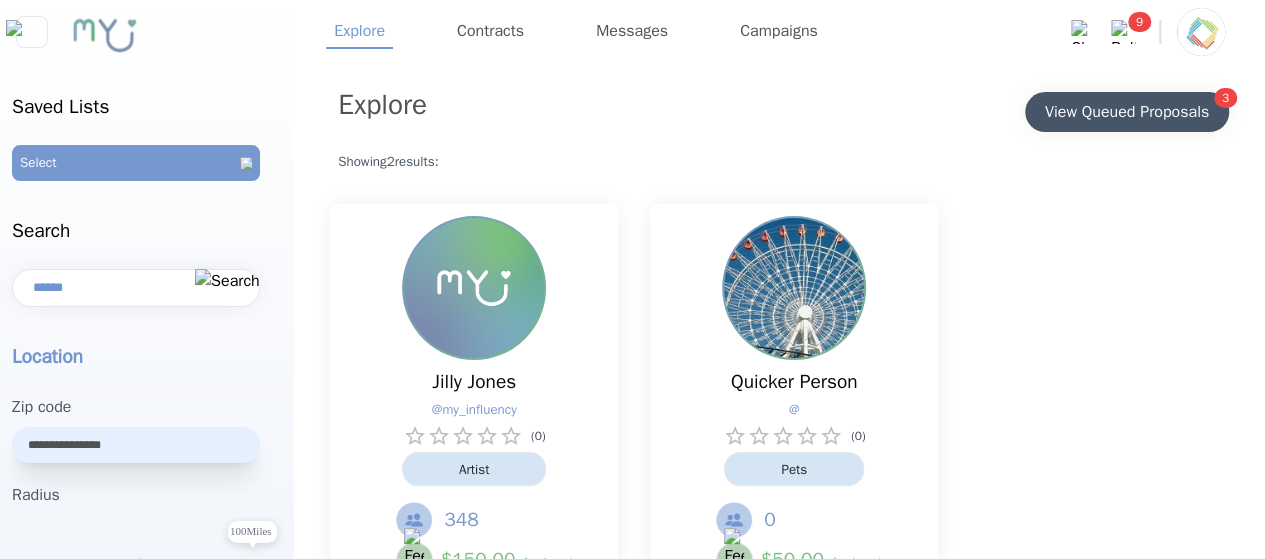 click on "View Queued Proposals" at bounding box center [1127, 112] 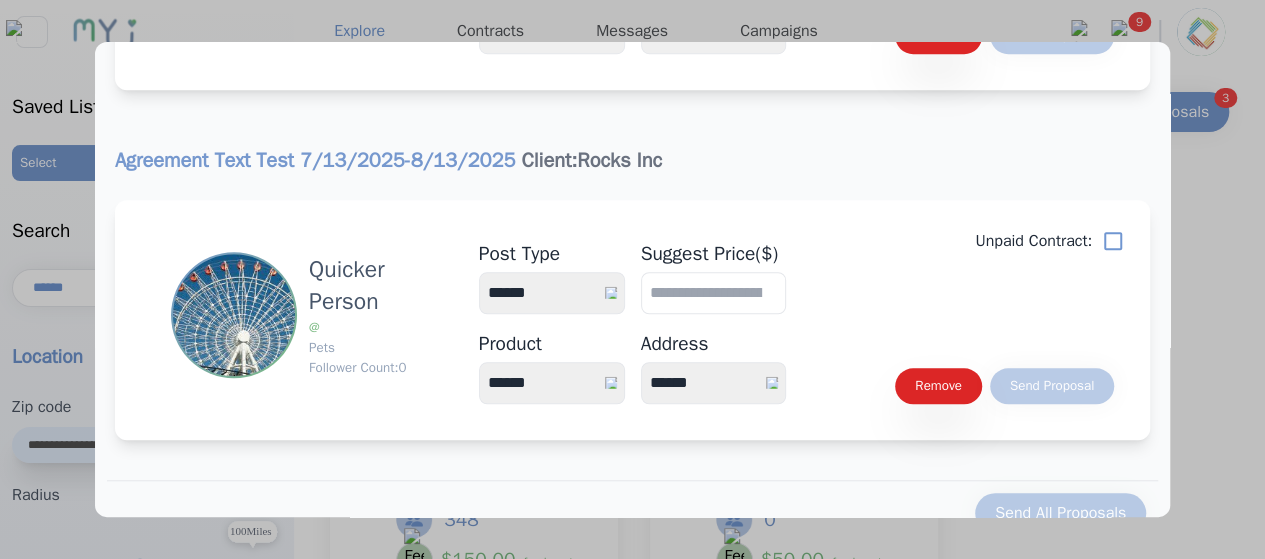scroll, scrollTop: 746, scrollLeft: 0, axis: vertical 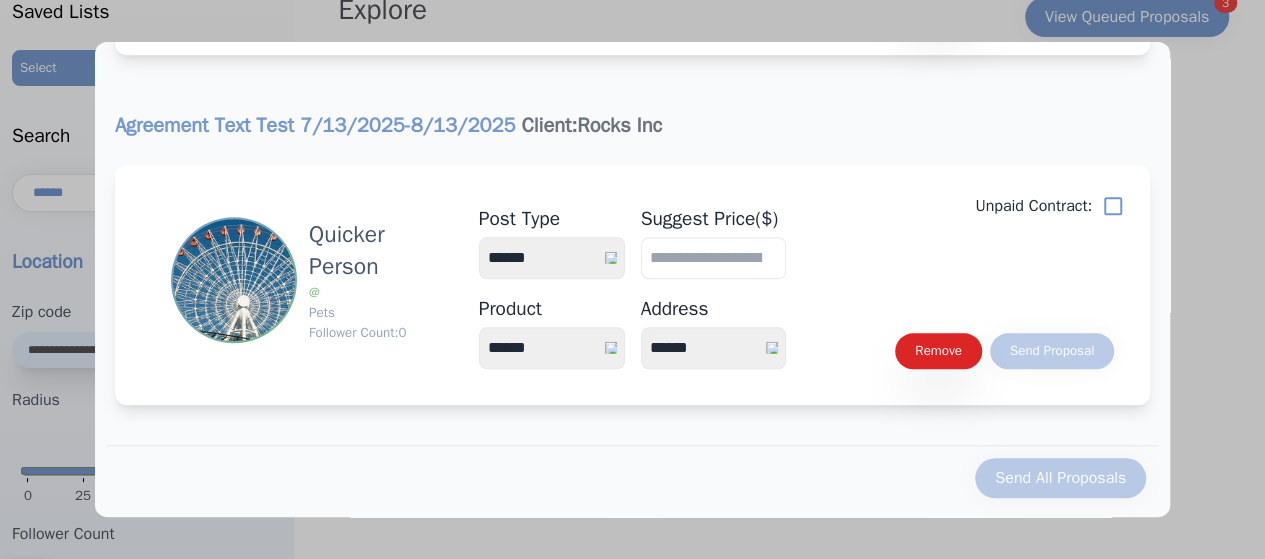 click on "**********" at bounding box center [552, 258] 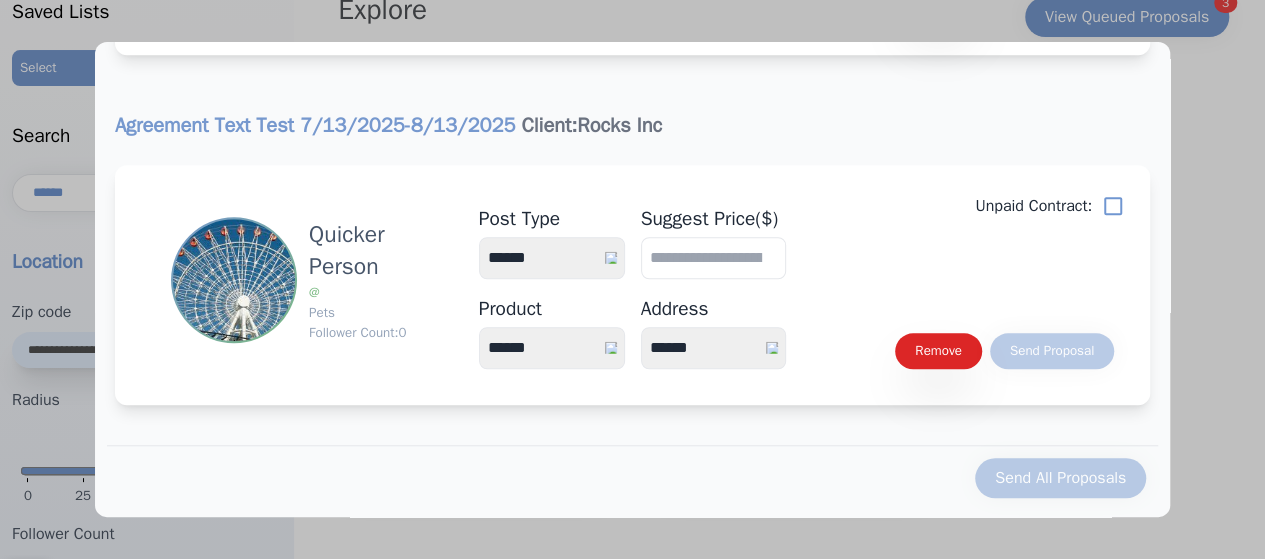select on "*" 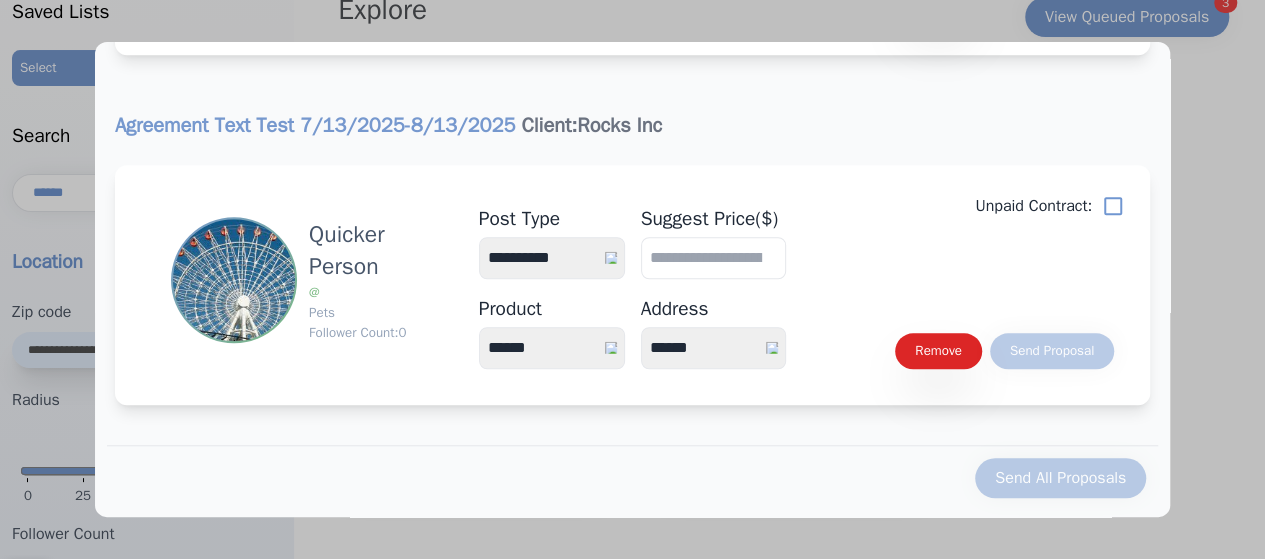click on "**********" at bounding box center [552, 258] 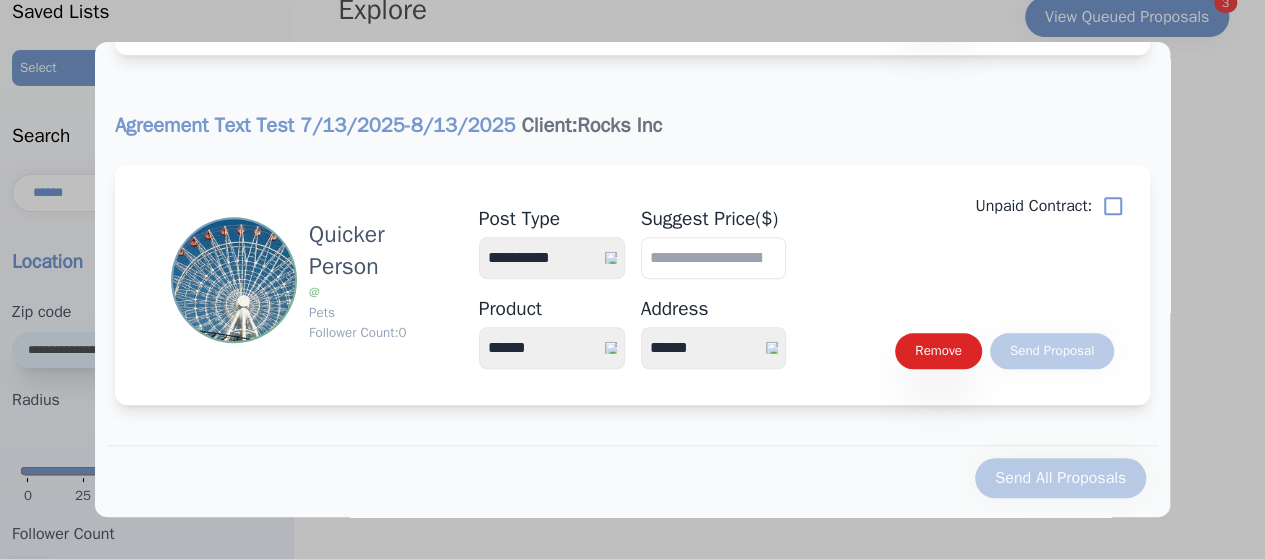 type on "**" 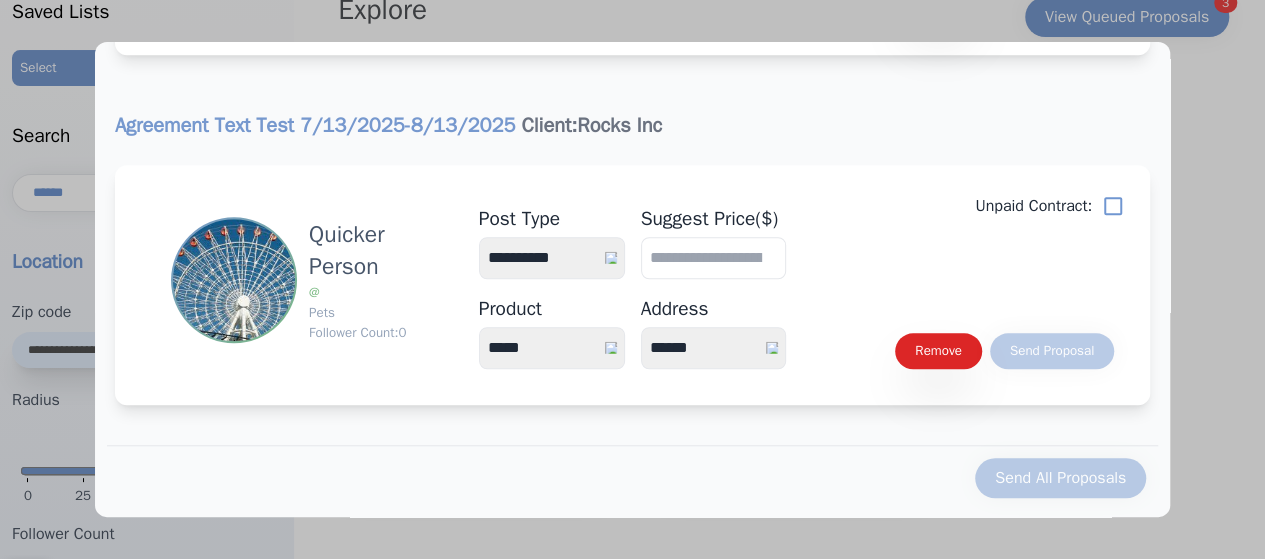 click on "****** *****" at bounding box center (552, 348) 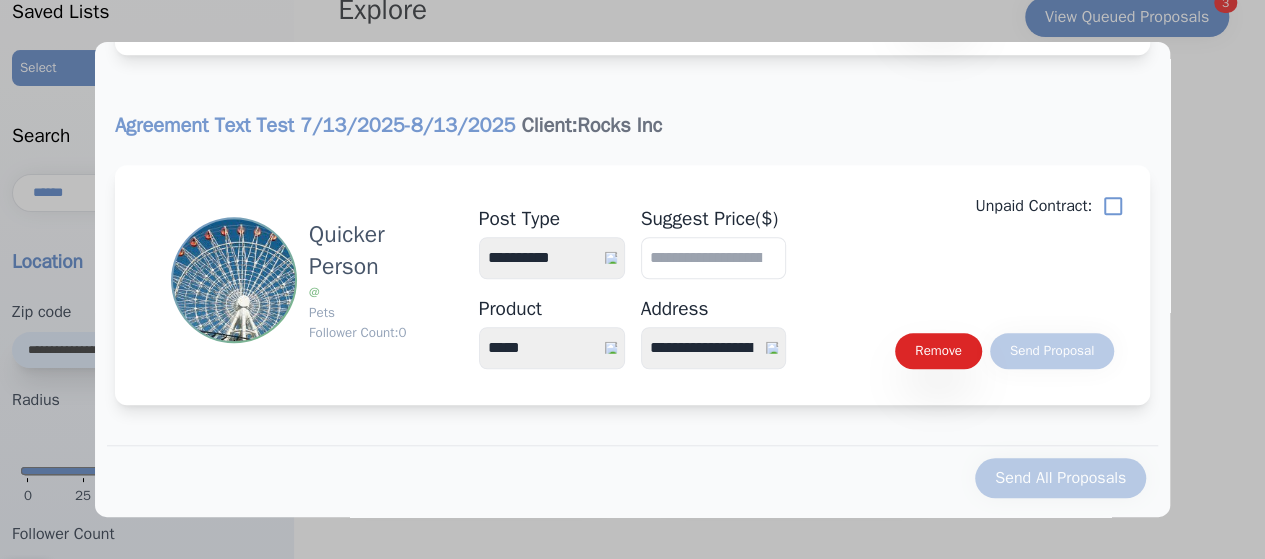 click on "**********" at bounding box center [714, 348] 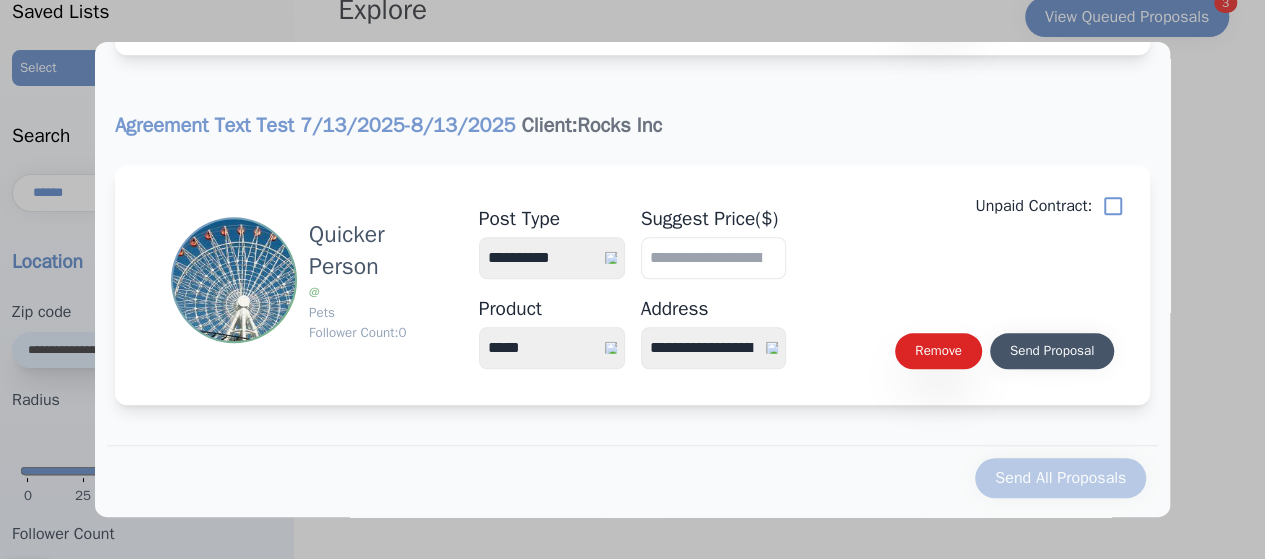 click on "Send Proposal" at bounding box center [1052, 351] 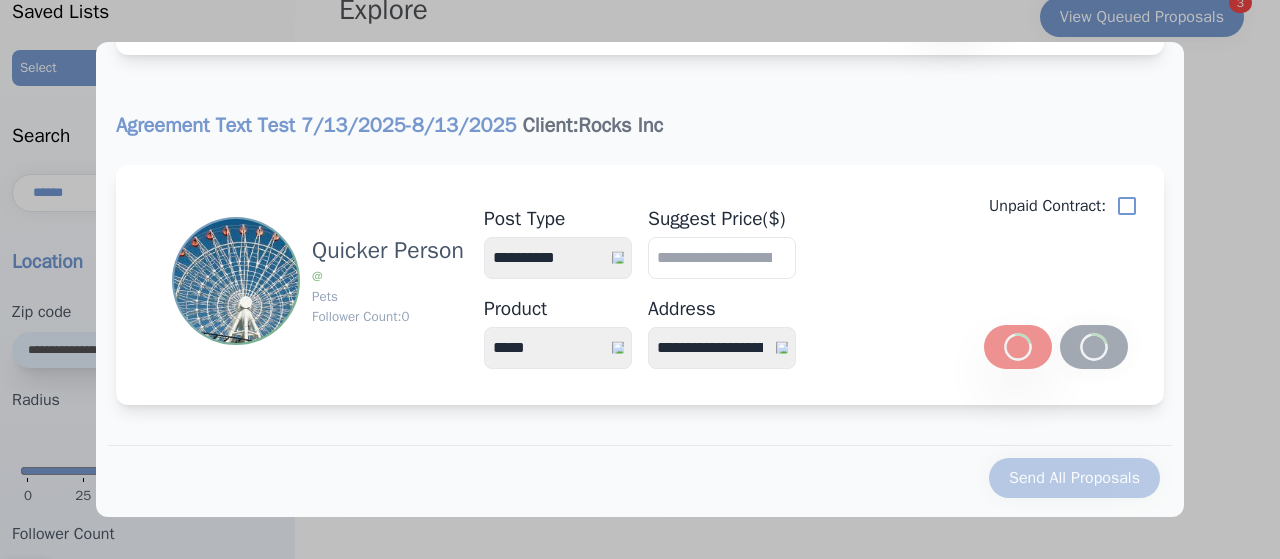 scroll, scrollTop: 0, scrollLeft: 0, axis: both 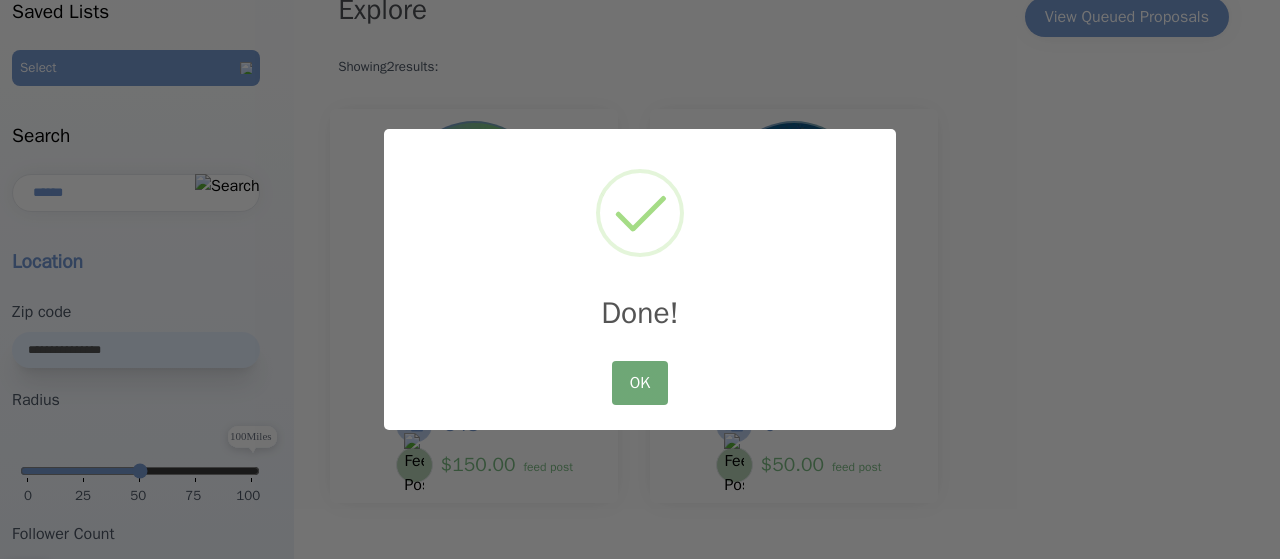 click on "OK" at bounding box center (640, 383) 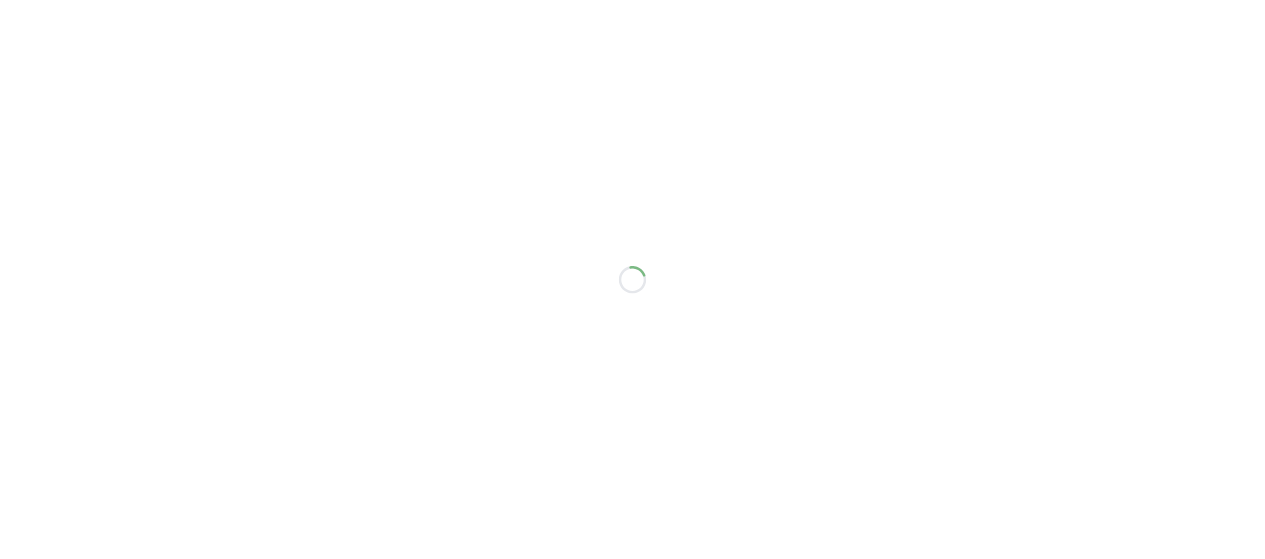 scroll, scrollTop: 0, scrollLeft: 0, axis: both 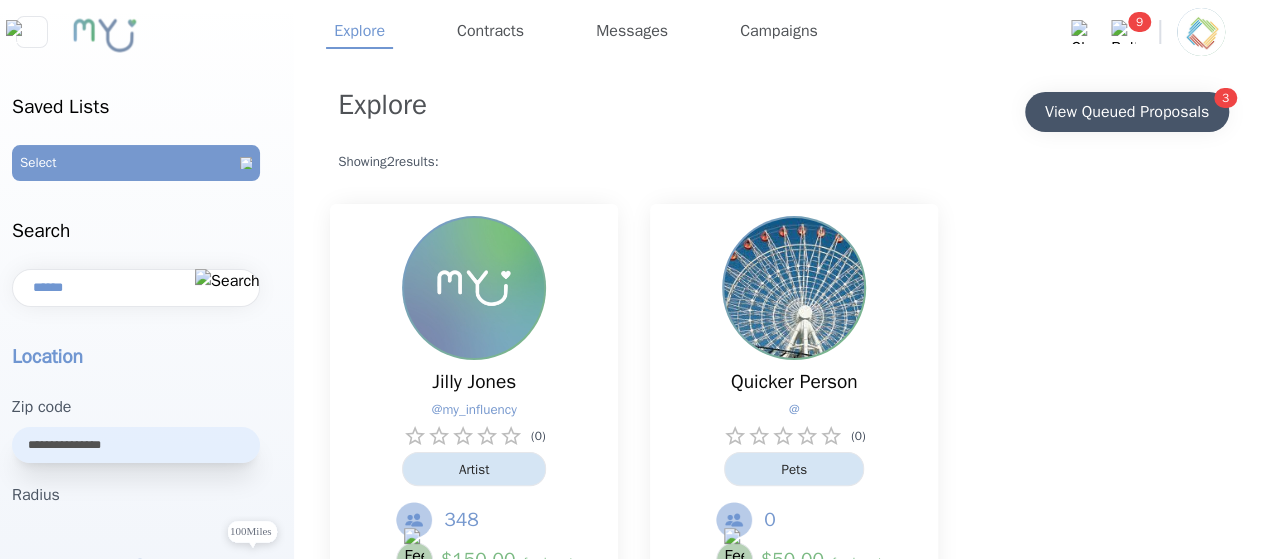 click on "View Queued Proposals" at bounding box center [1127, 112] 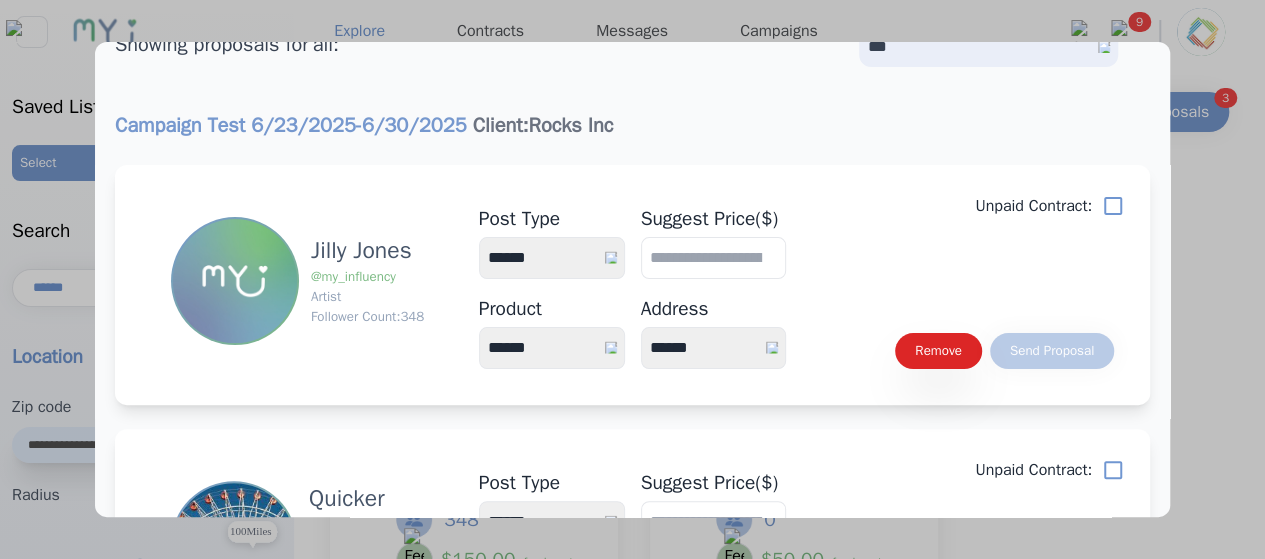scroll, scrollTop: 0, scrollLeft: 0, axis: both 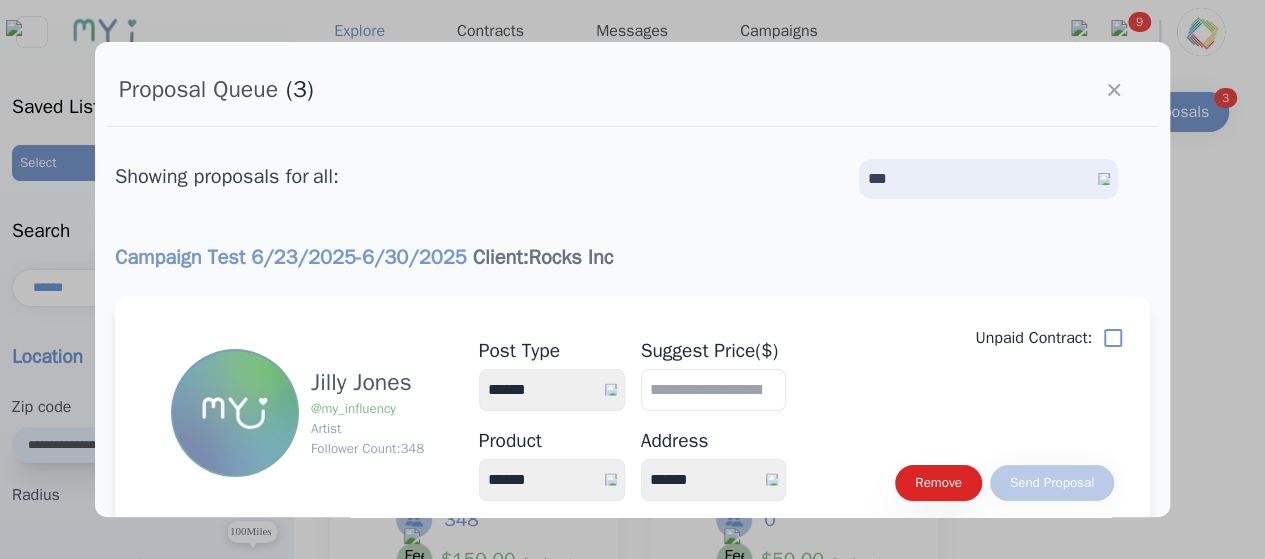 click at bounding box center [632, 279] 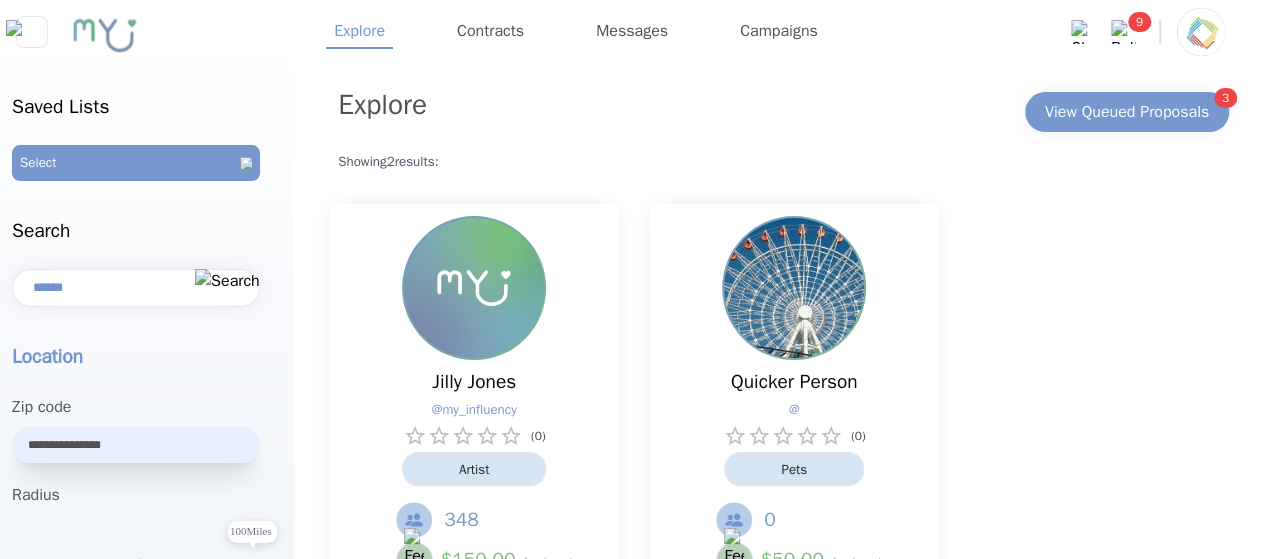 click on "Saved Lists Select Create a list first. Get started by creating a new list to organize your items. Search Location Zip code Radius 0 25 50 75 100   100  Miles  0 25 50 75 100 Follower Count   0 k  0 5k Categories Select Artist Blogger Celebrity Cultural Fashion Fitness Food Gamer Health Lifestyle Luxury Beauty Parenting Pets SkinCare Sustainability Travel Others" at bounding box center (147, 511) 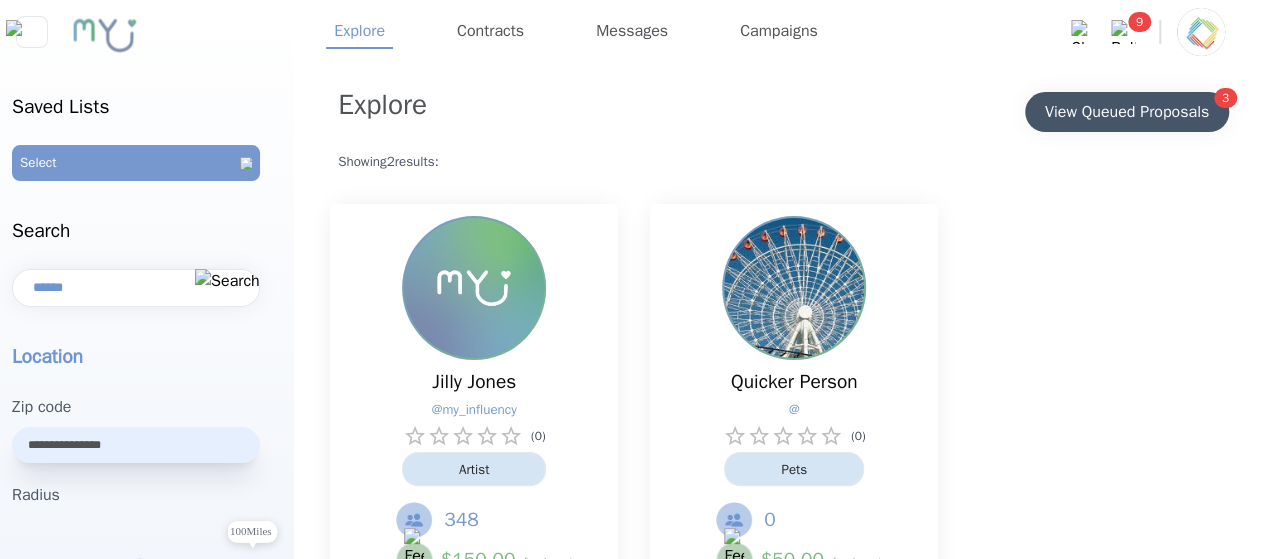 click on "View Queued Proposals" at bounding box center (1127, 112) 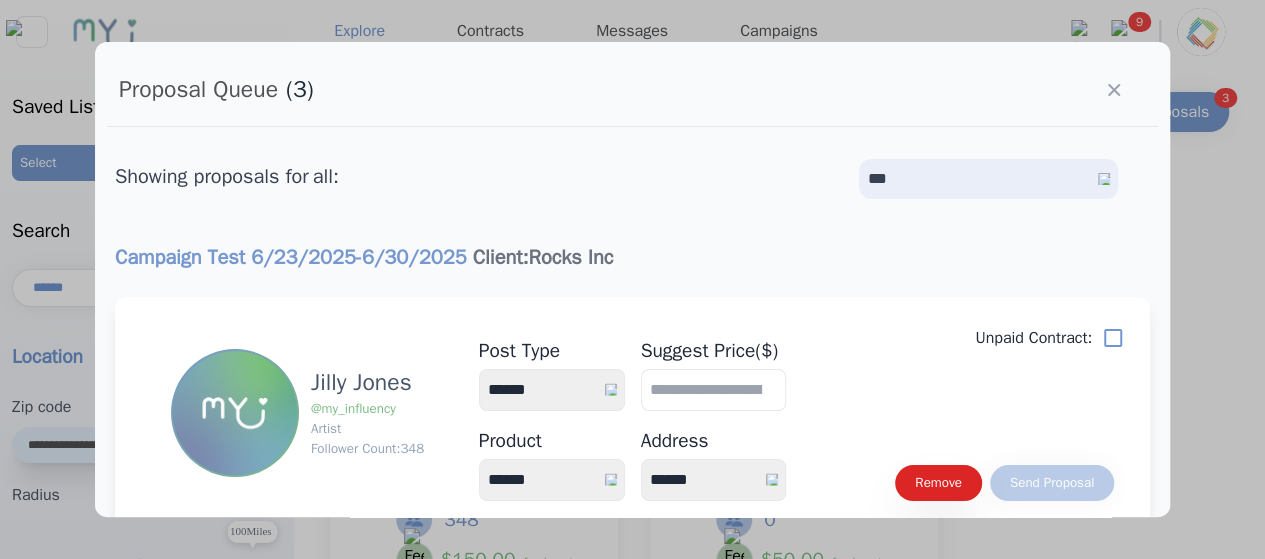 click at bounding box center (632, 279) 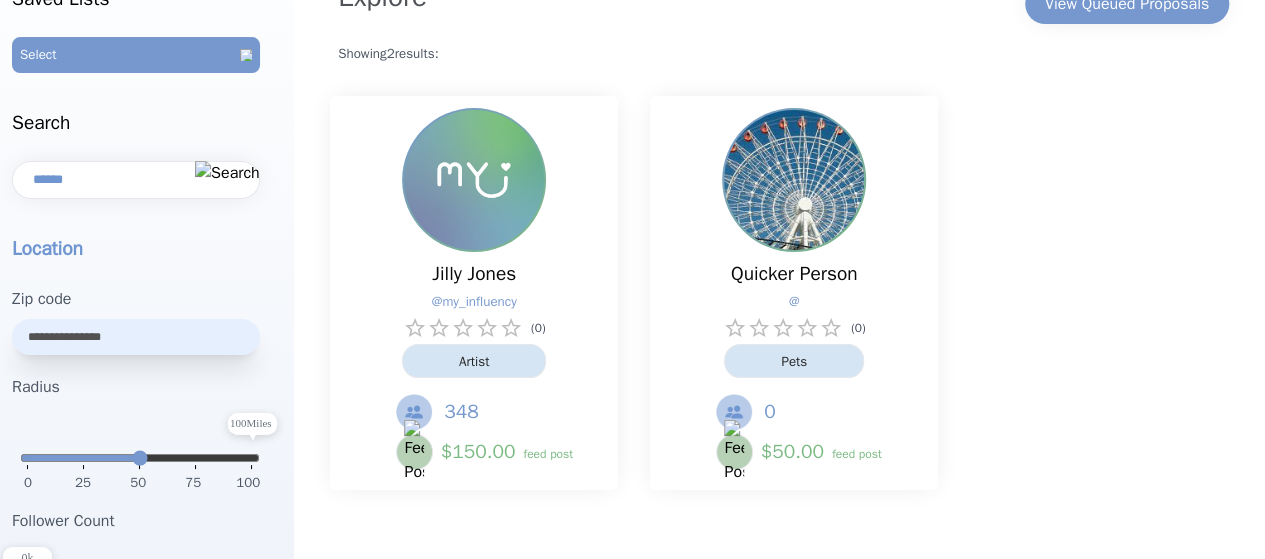 scroll, scrollTop: 102, scrollLeft: 0, axis: vertical 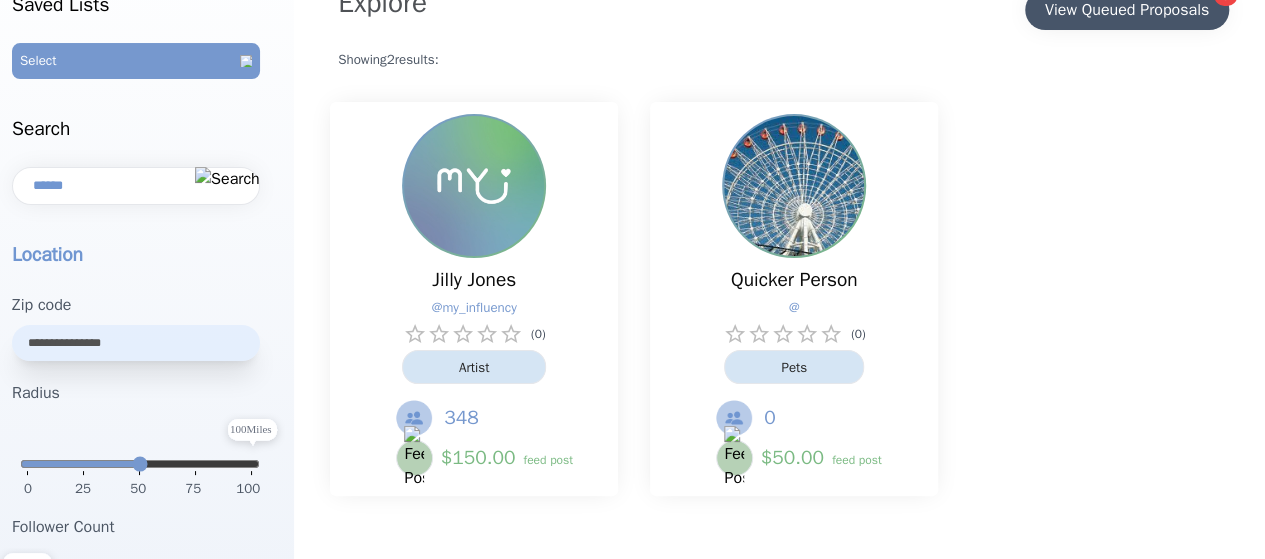 click on "View Queued Proposals" at bounding box center (1127, 10) 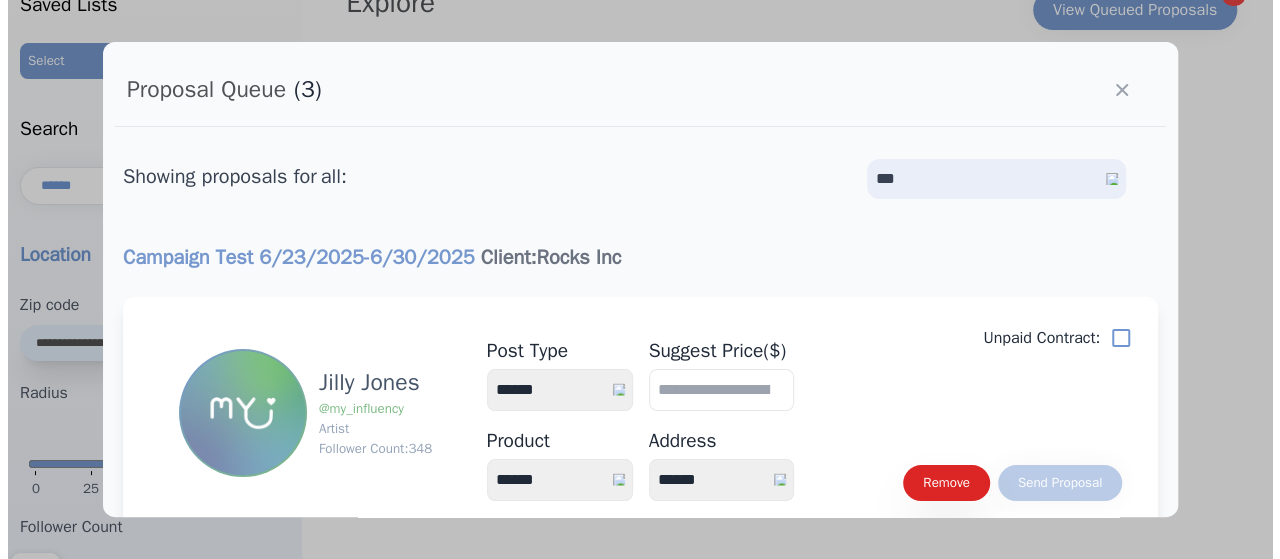 scroll, scrollTop: 746, scrollLeft: 0, axis: vertical 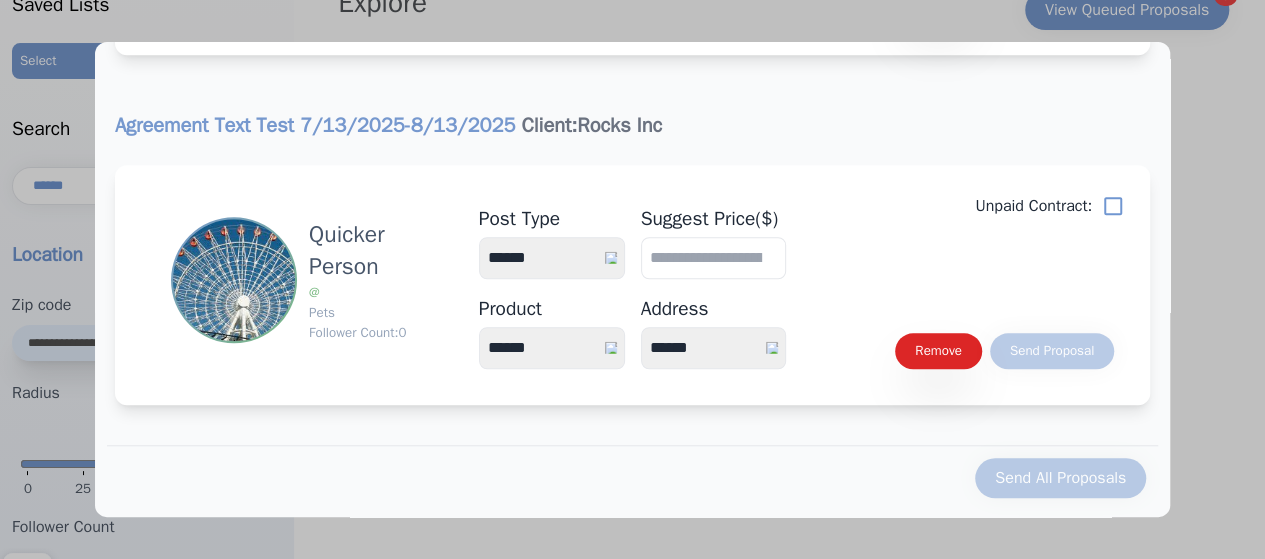 click on "**********" at bounding box center [552, 258] 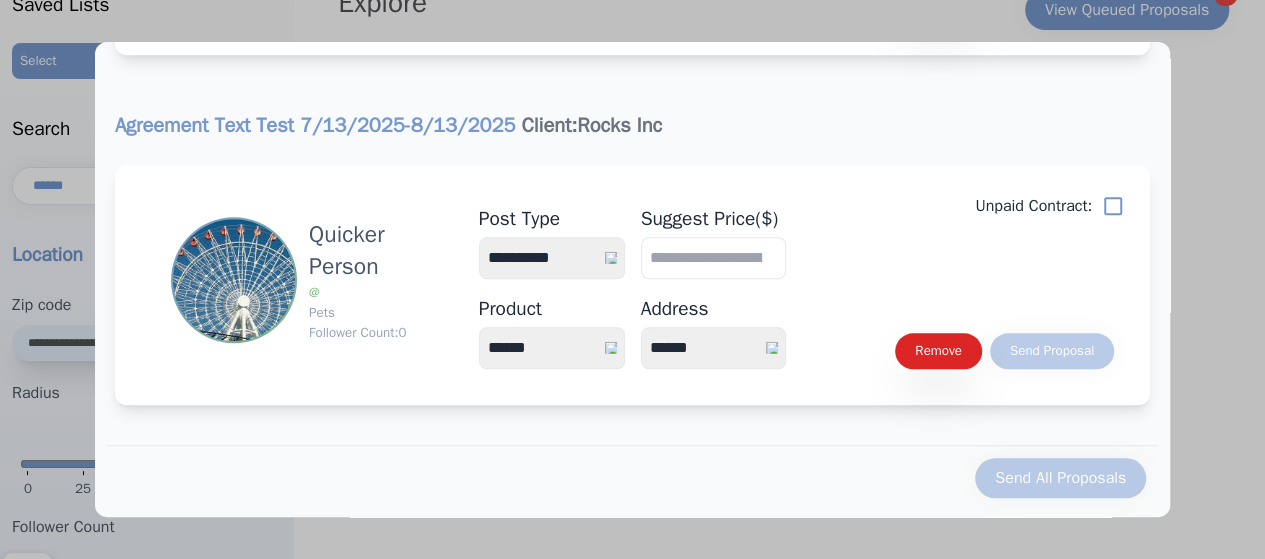 click on "**********" at bounding box center (552, 258) 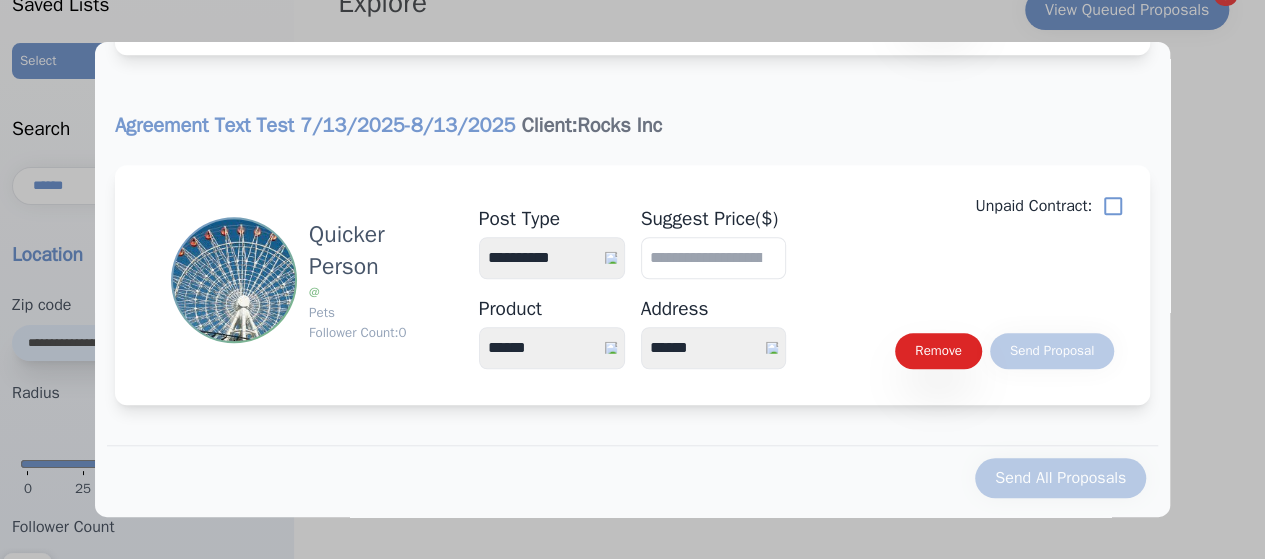 type on "**" 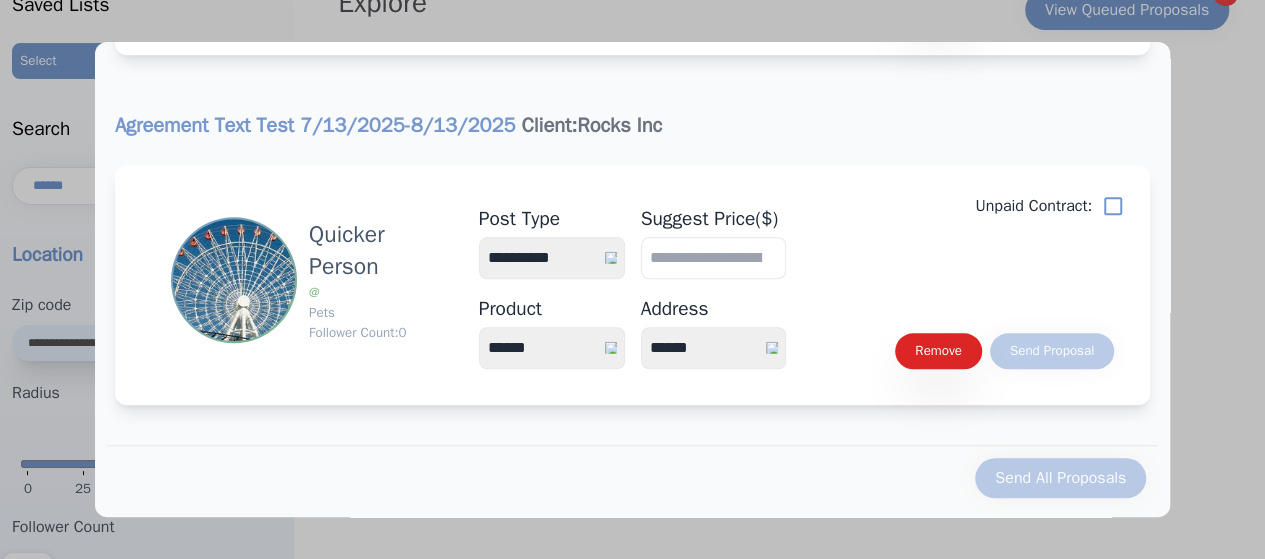 click on "****** *****" at bounding box center (552, 348) 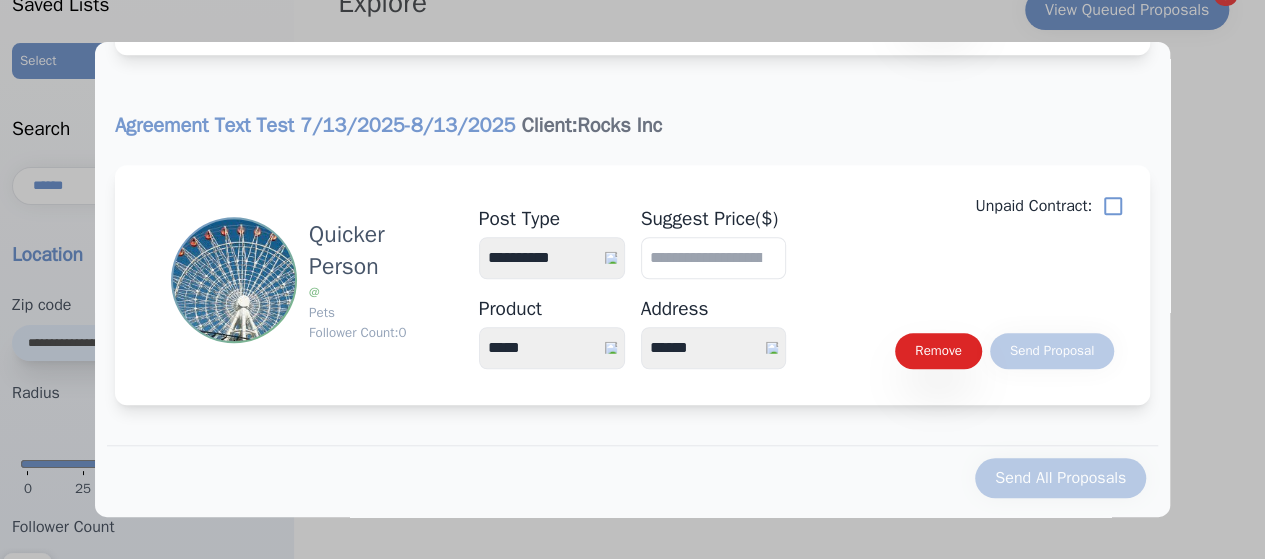 click on "****** *****" at bounding box center [552, 348] 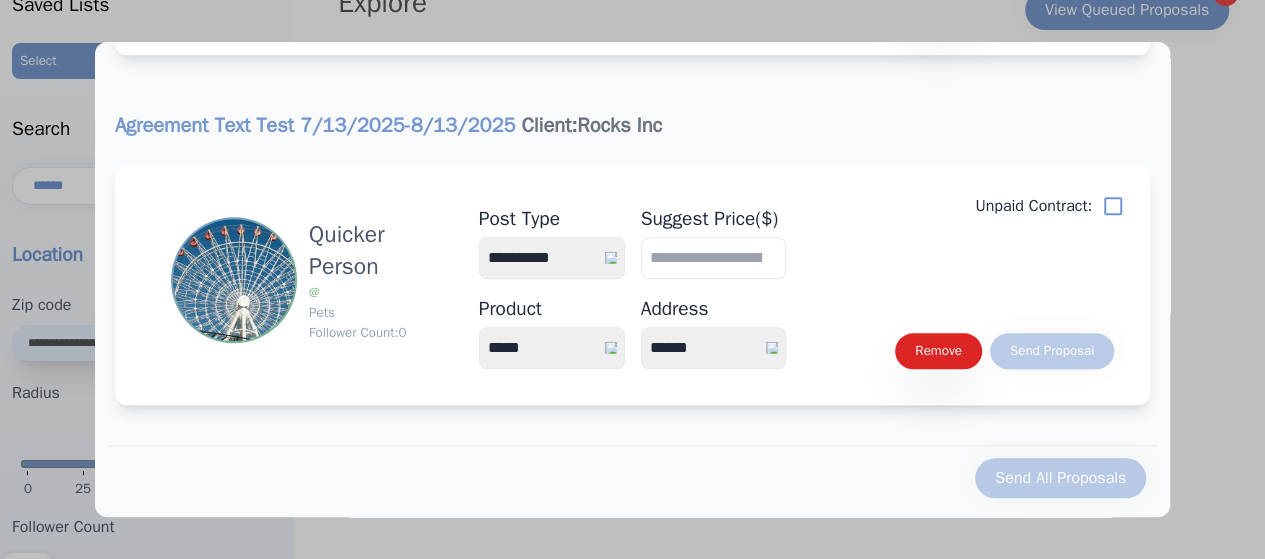 click on "**********" at bounding box center [714, 348] 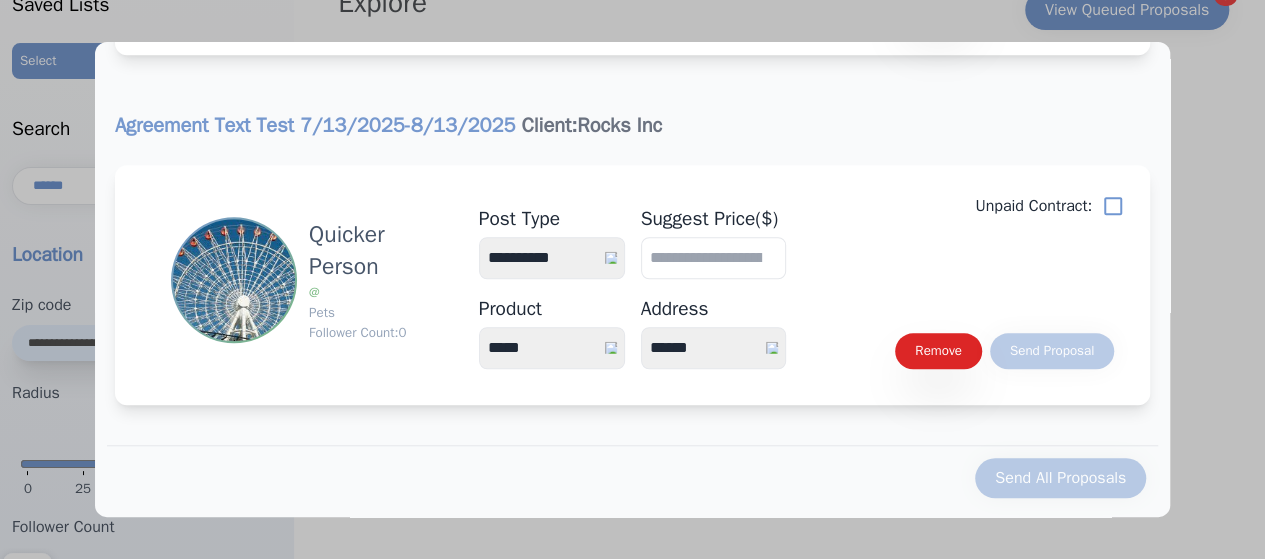 select on "*" 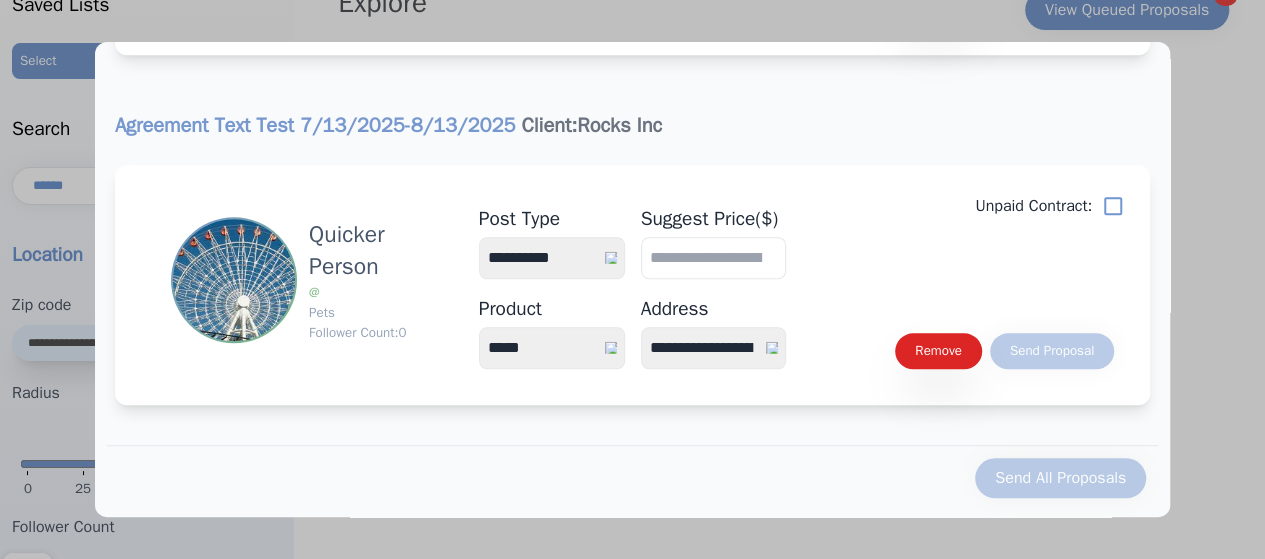click on "**********" at bounding box center [714, 348] 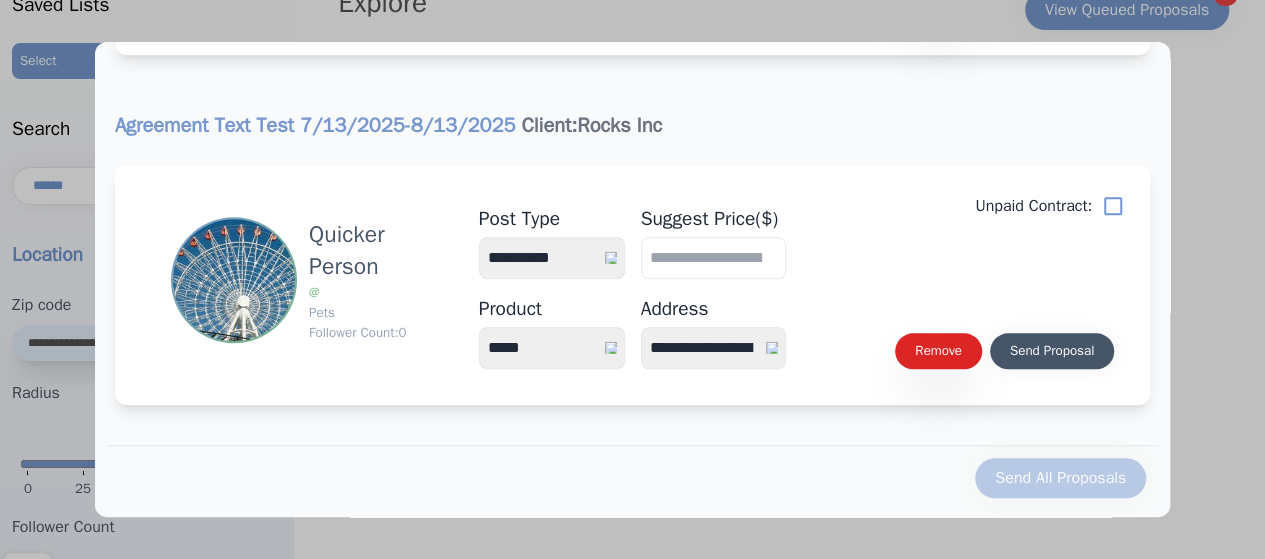 click on "Send Proposal" at bounding box center [1052, 351] 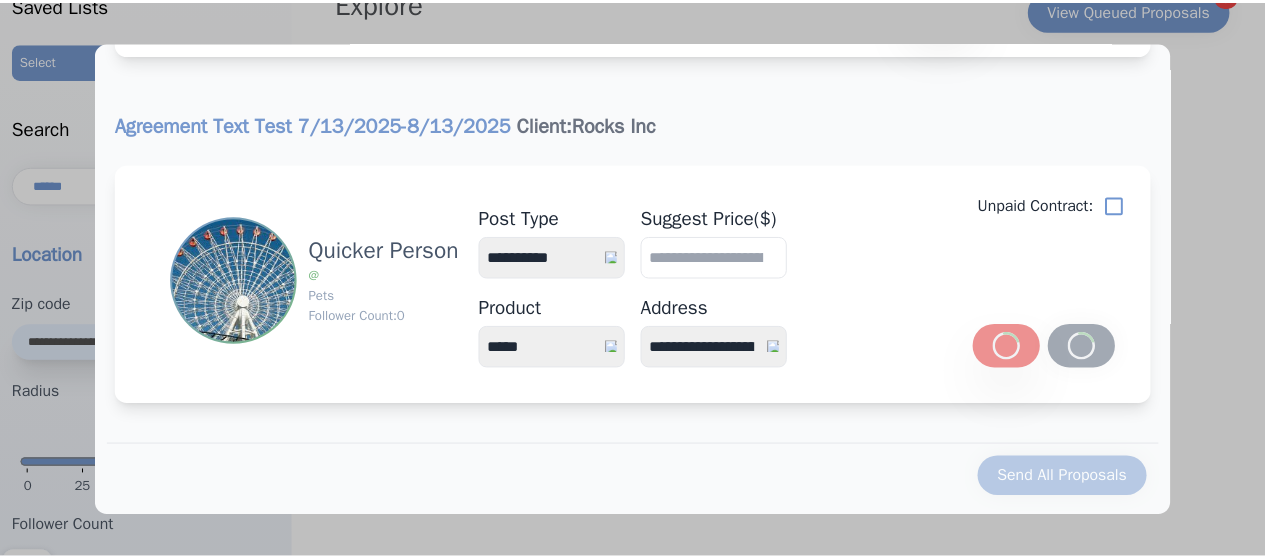 scroll, scrollTop: 0, scrollLeft: 0, axis: both 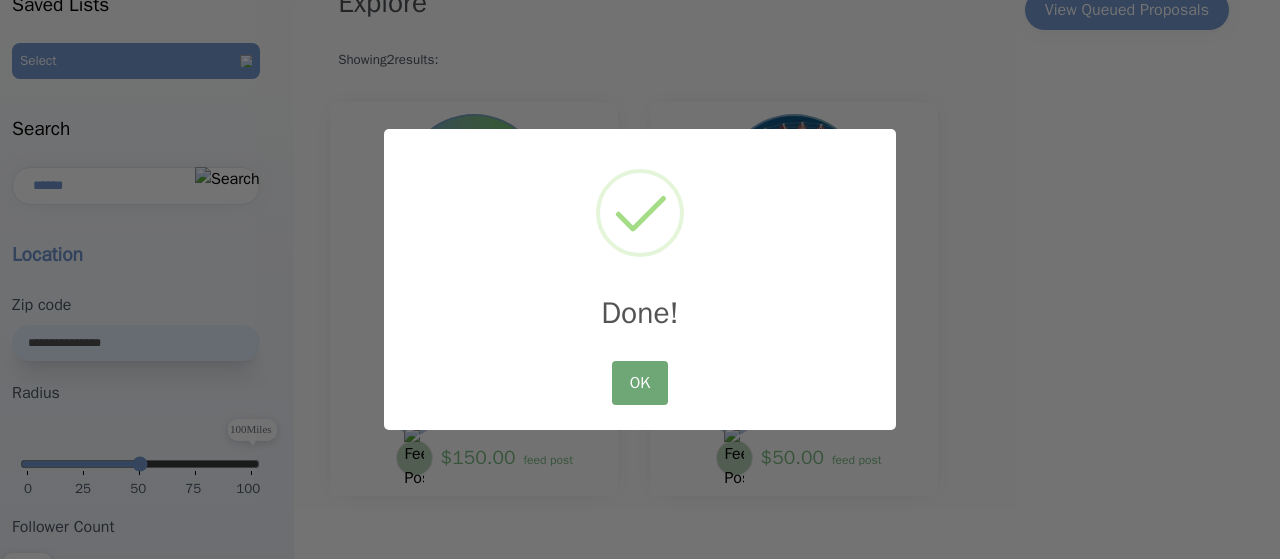 click on "OK" at bounding box center (640, 383) 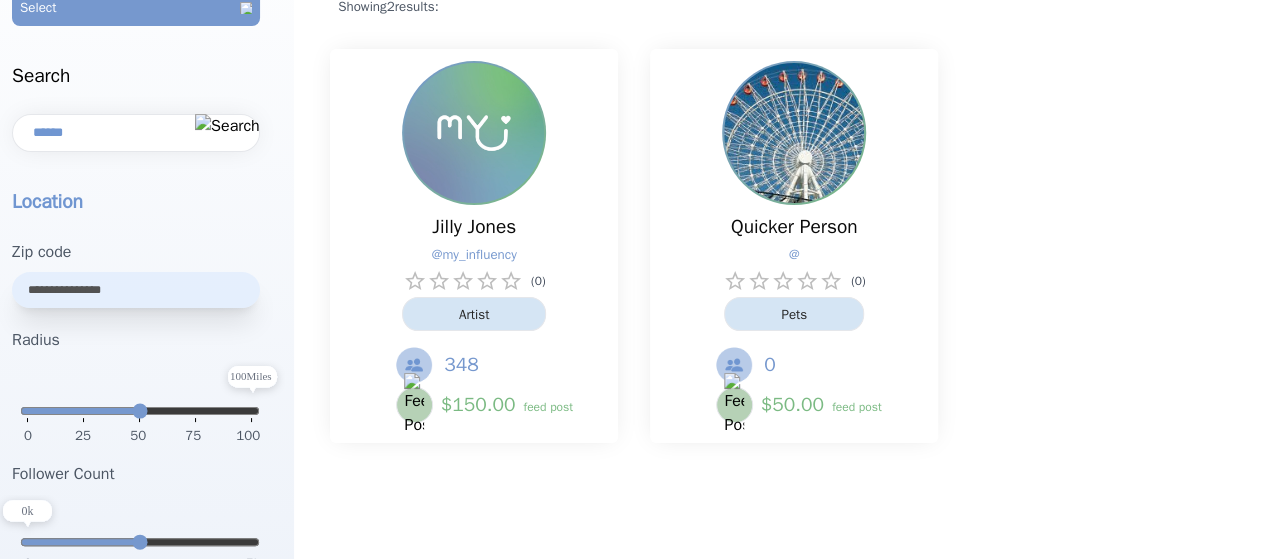 scroll, scrollTop: 0, scrollLeft: 0, axis: both 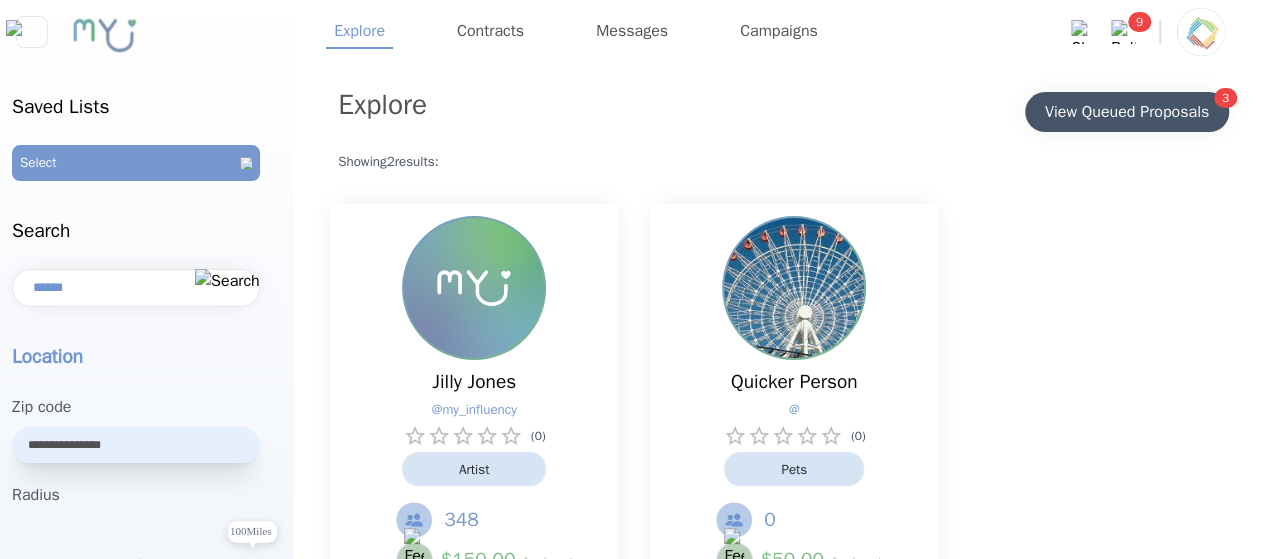 click on "View Queued Proposals" at bounding box center (1127, 112) 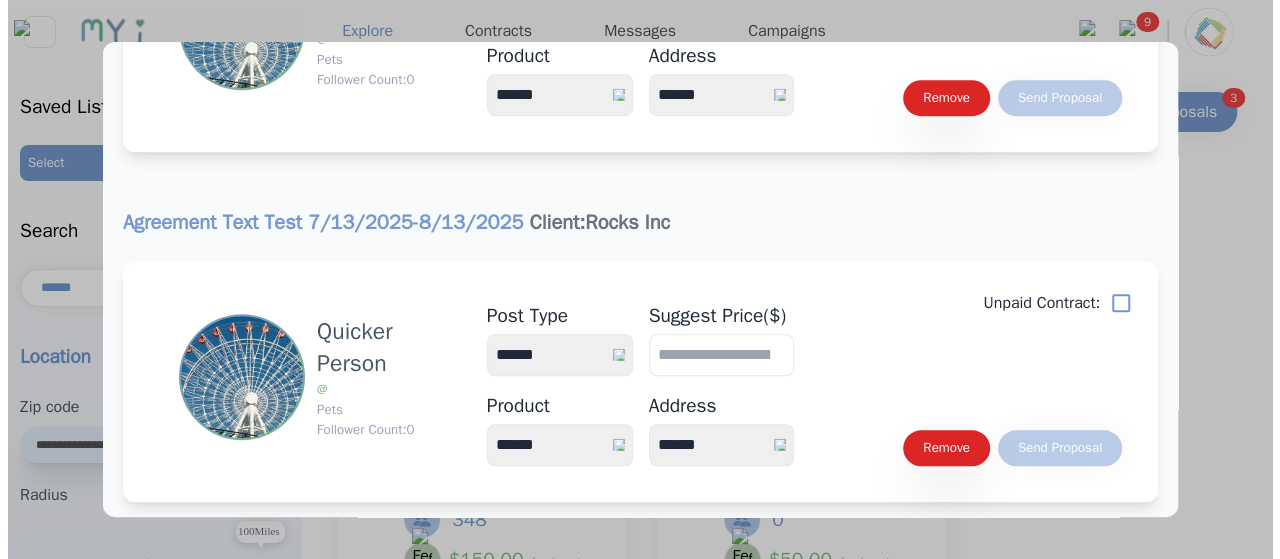 scroll, scrollTop: 746, scrollLeft: 0, axis: vertical 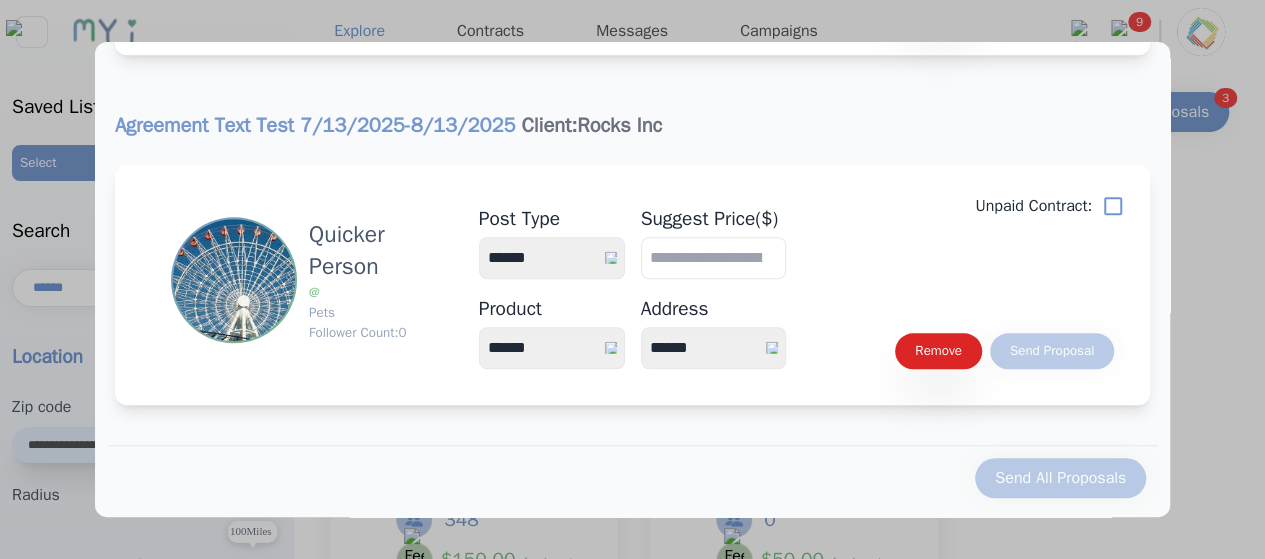 click on "**********" at bounding box center [552, 258] 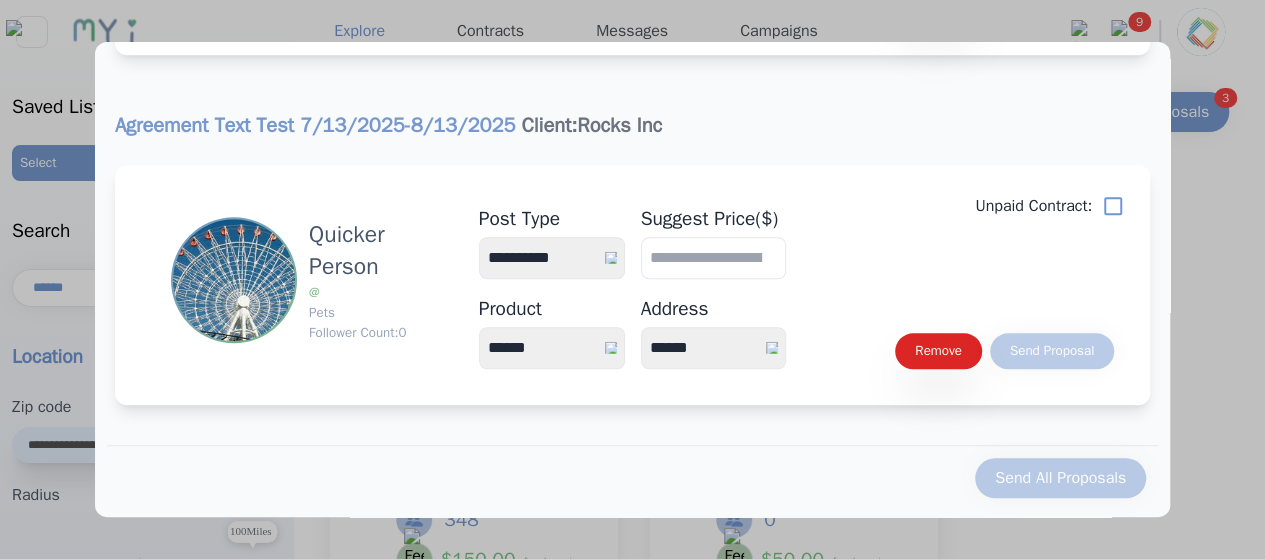 click on "**********" at bounding box center [552, 258] 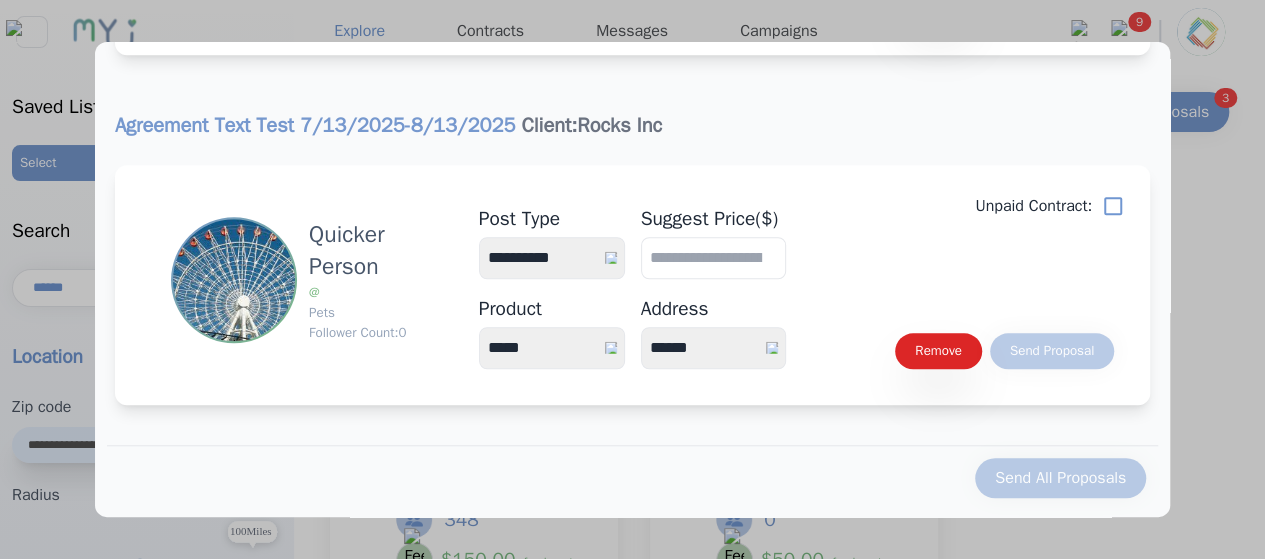 click on "****** *****" at bounding box center (552, 348) 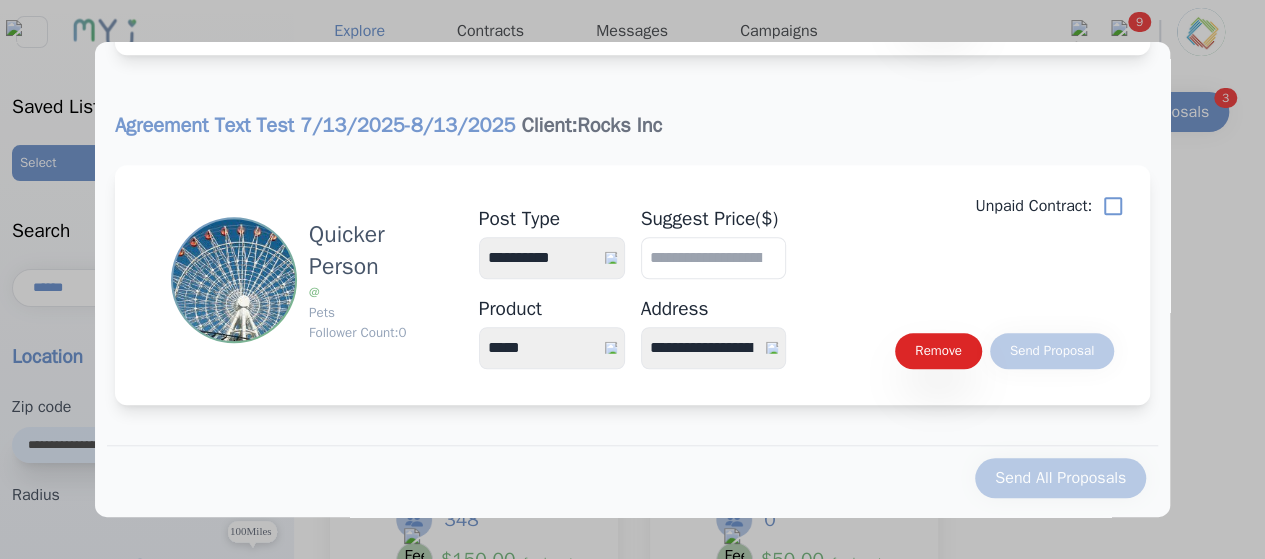 click on "**********" at bounding box center [714, 348] 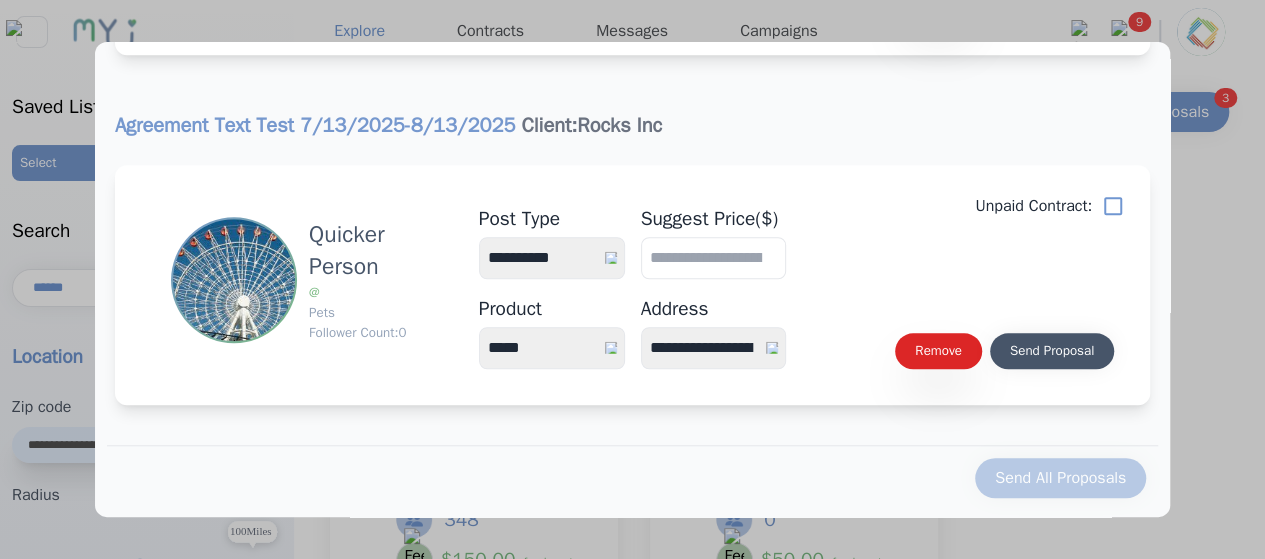 click on "Send Proposal" at bounding box center (1052, 351) 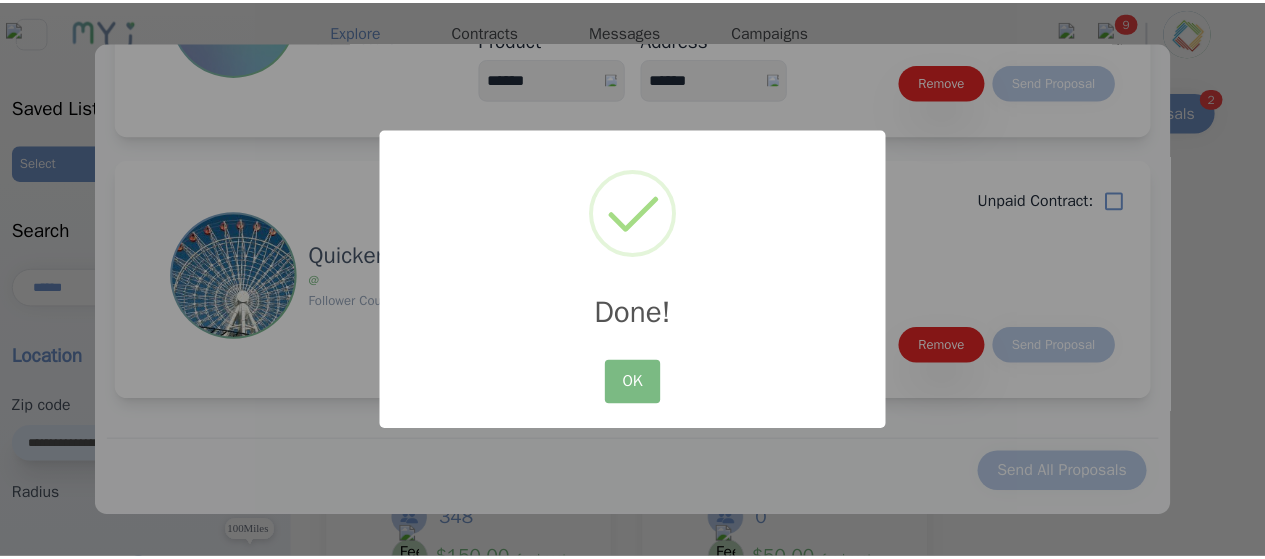 scroll, scrollTop: 397, scrollLeft: 0, axis: vertical 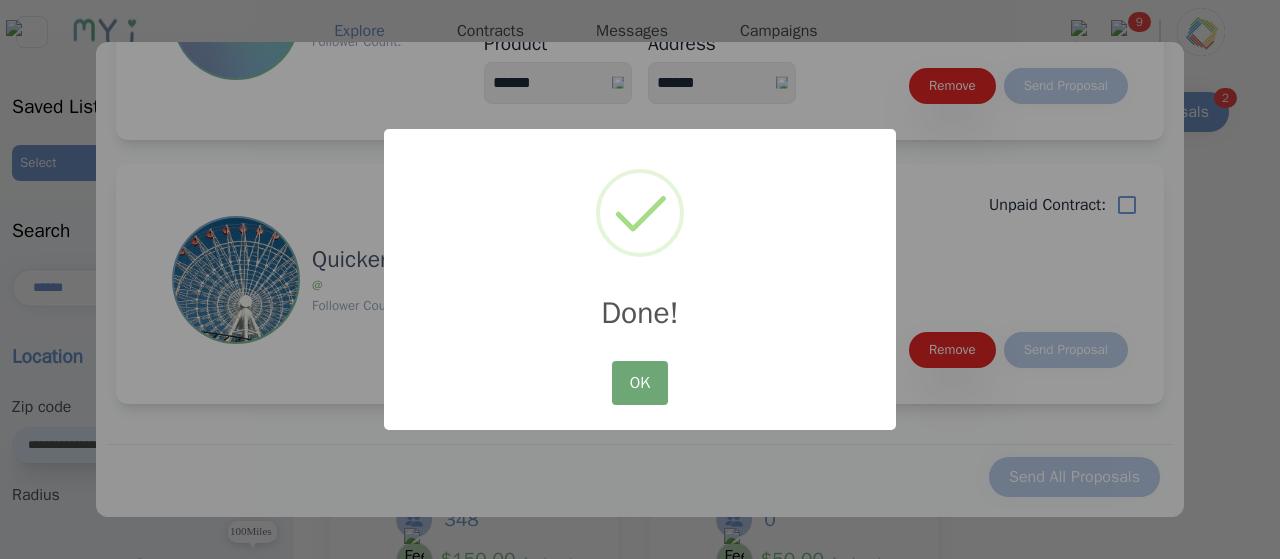 click on "OK" at bounding box center [640, 383] 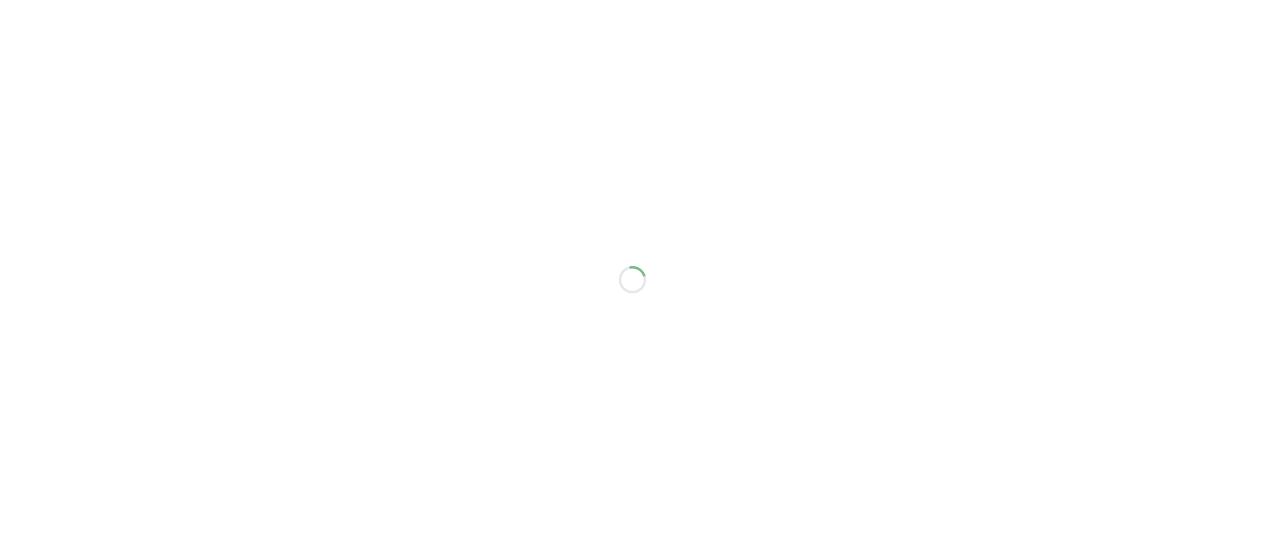 scroll, scrollTop: 0, scrollLeft: 0, axis: both 